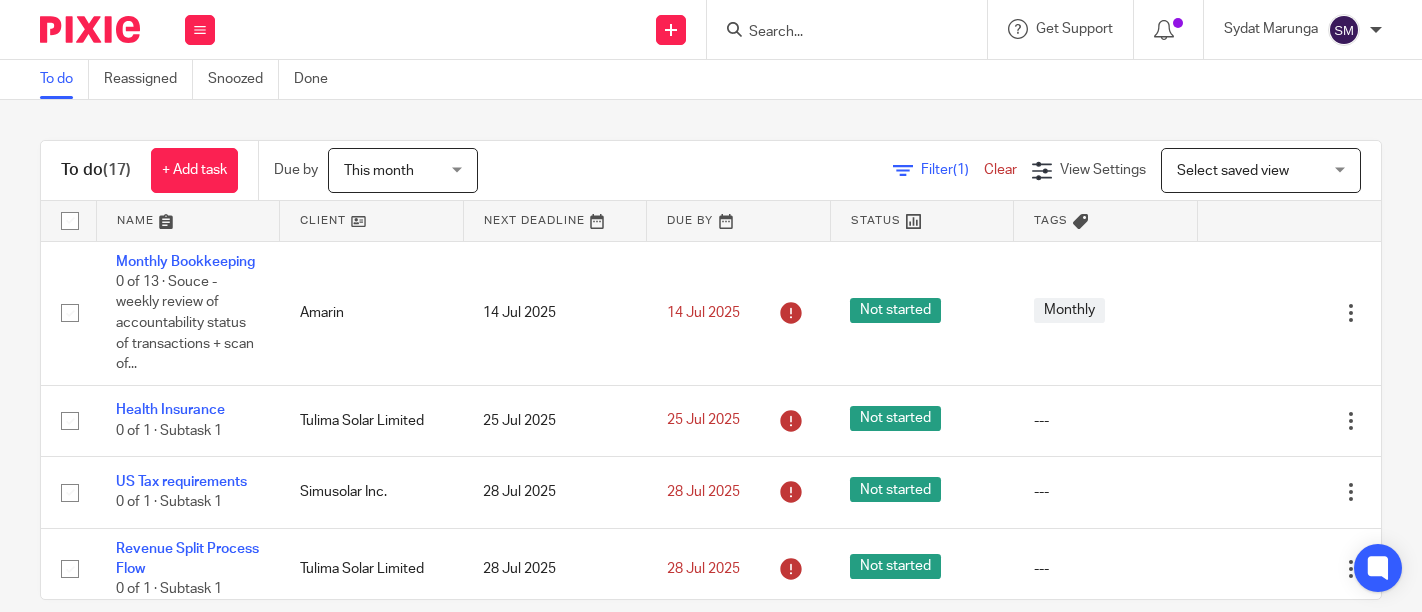 scroll, scrollTop: 0, scrollLeft: 0, axis: both 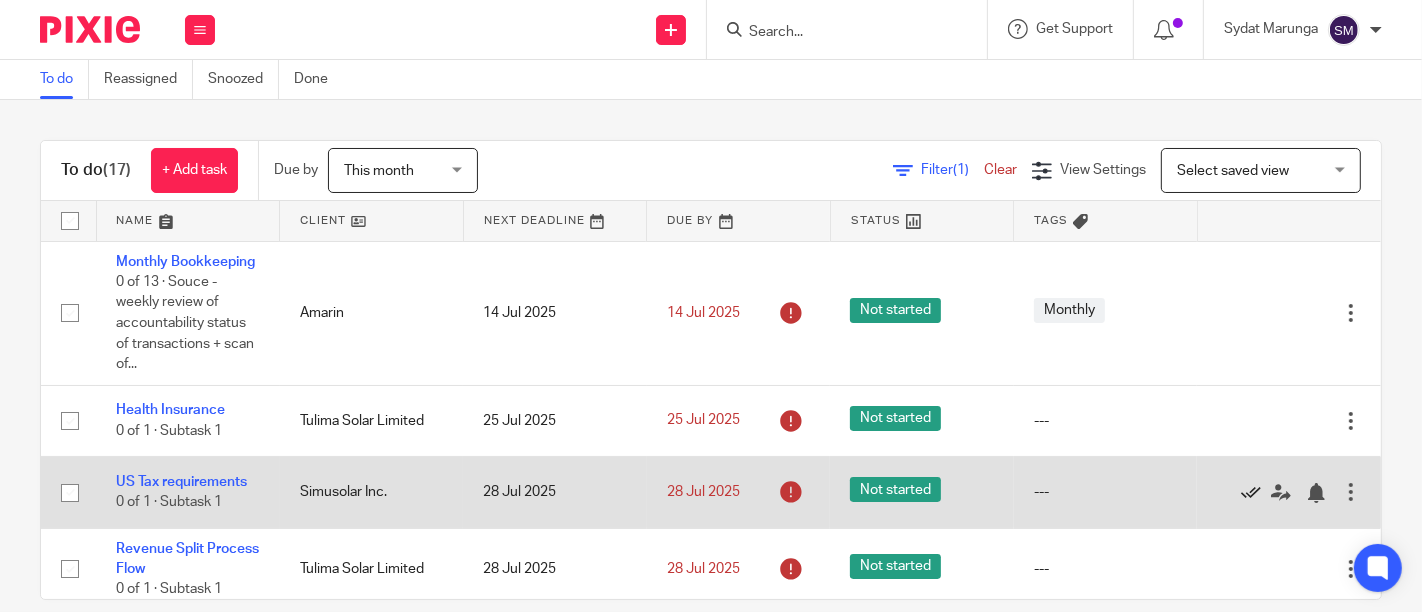 click at bounding box center (1251, 493) 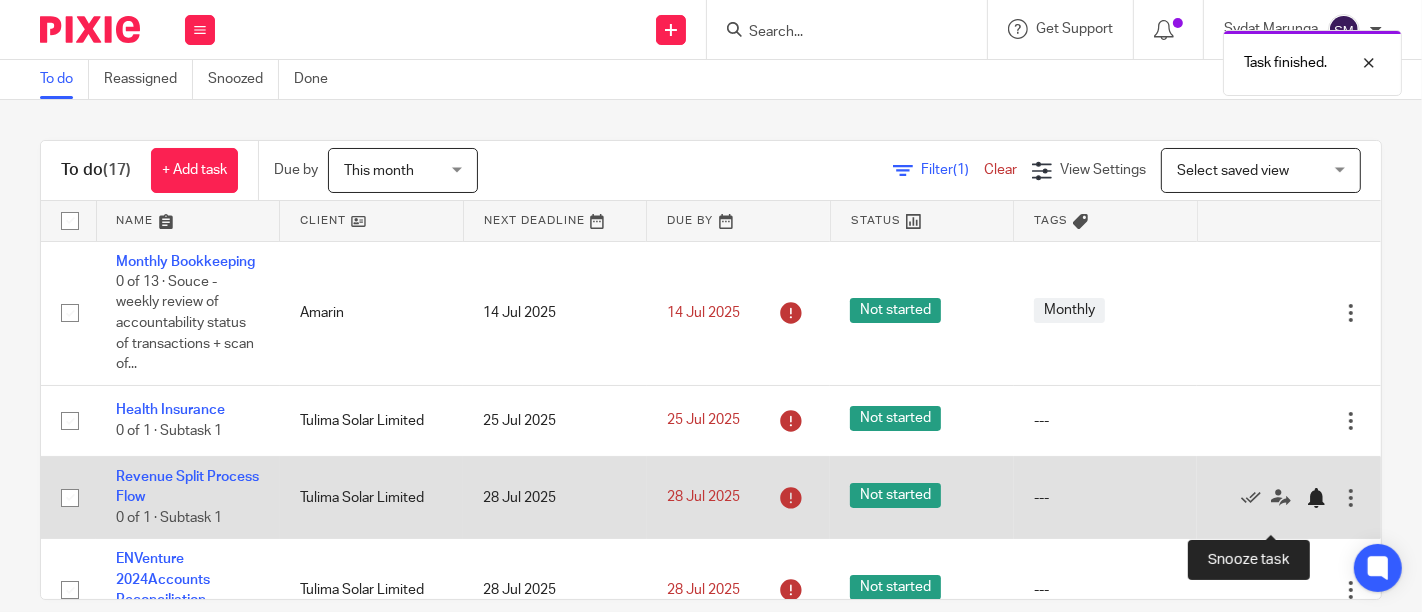 click at bounding box center (1316, 498) 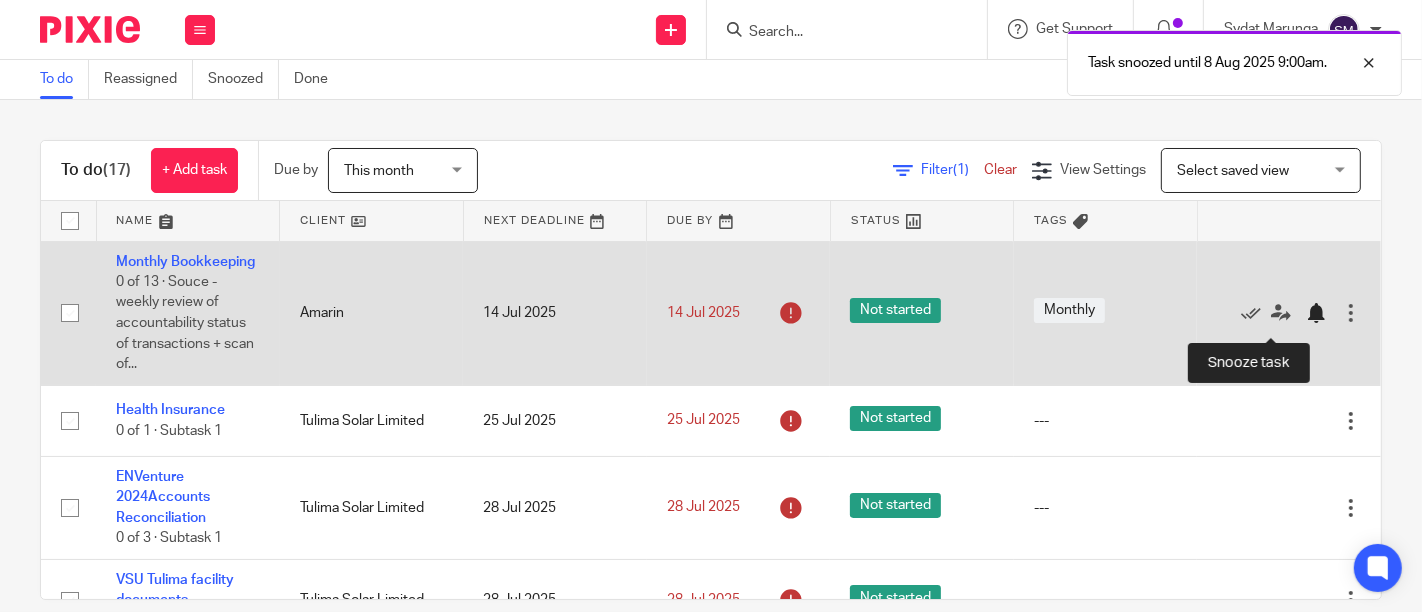 click at bounding box center [1316, 313] 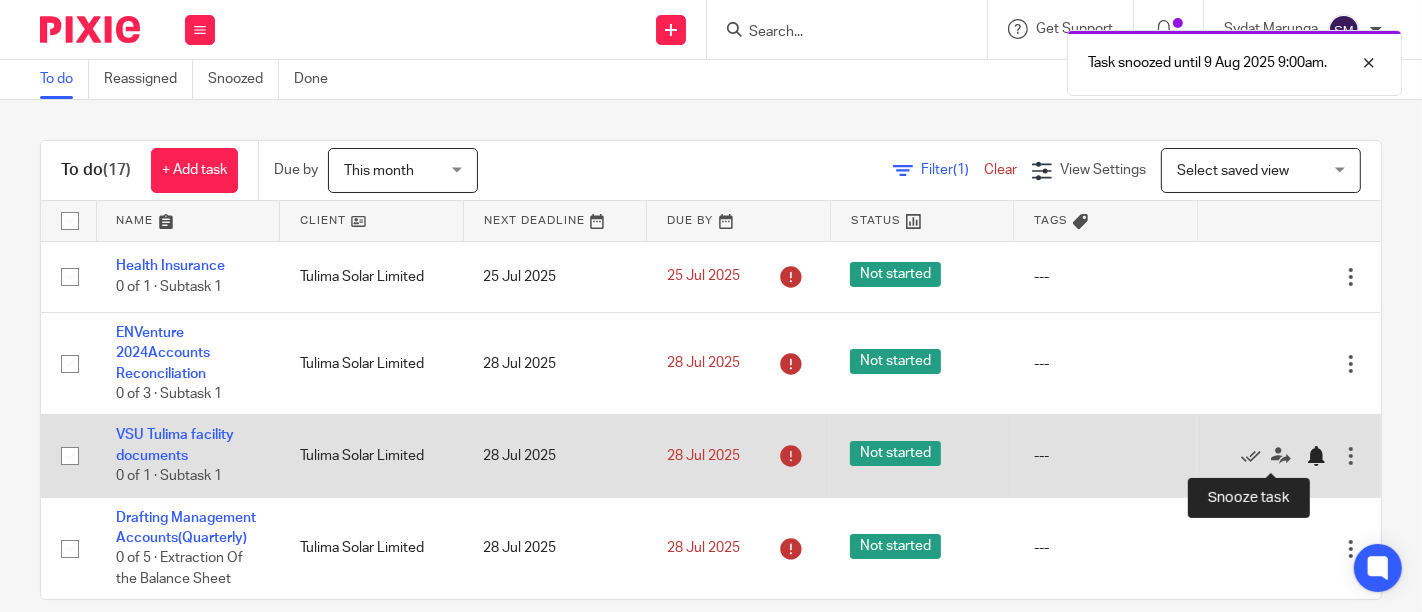 click at bounding box center [1316, 456] 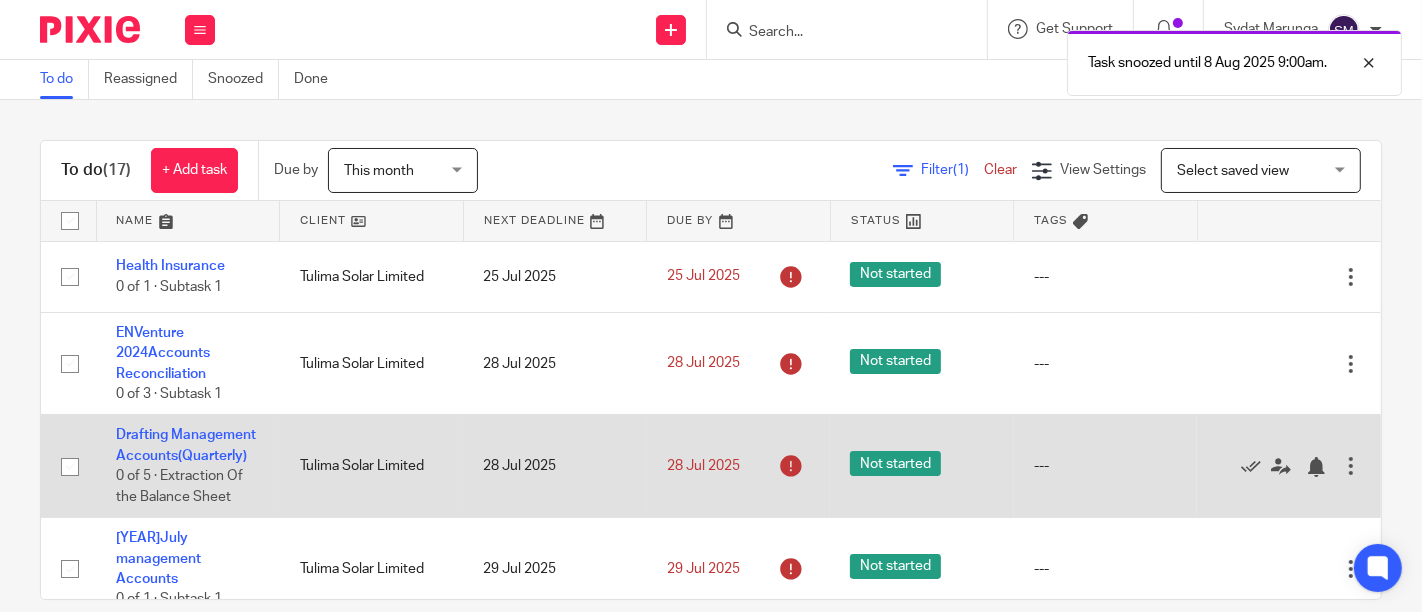 click at bounding box center [1351, 466] 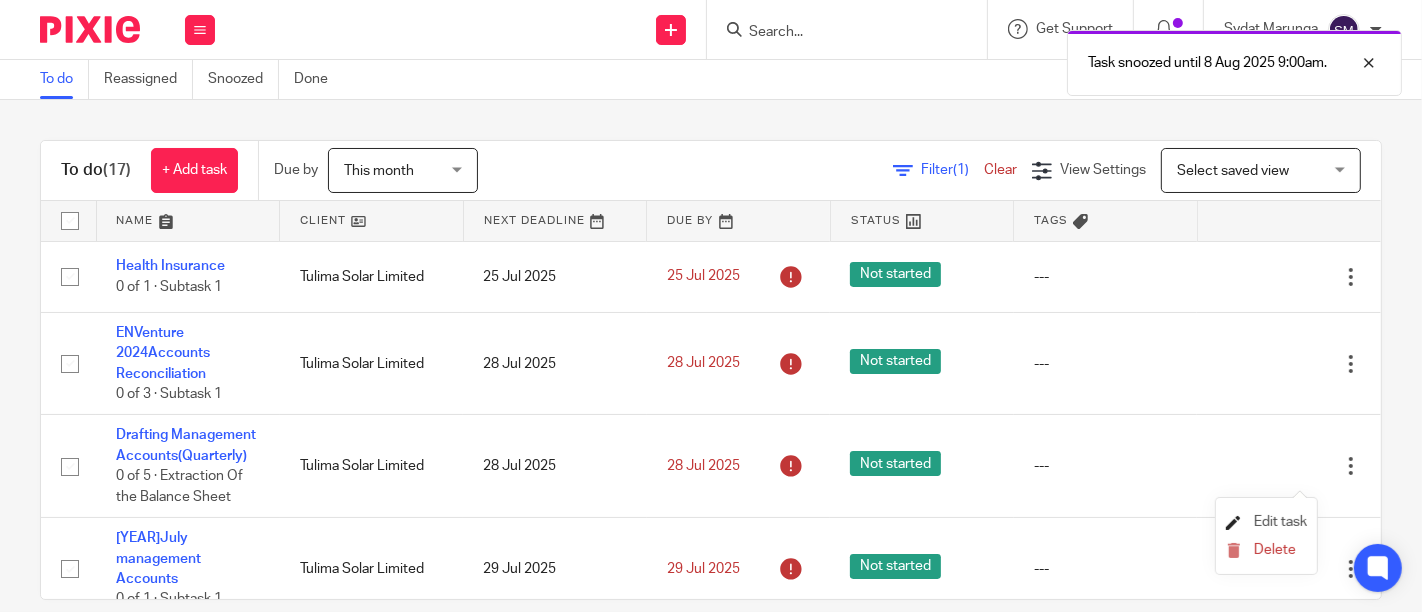 click on "Edit task" at bounding box center [1280, 522] 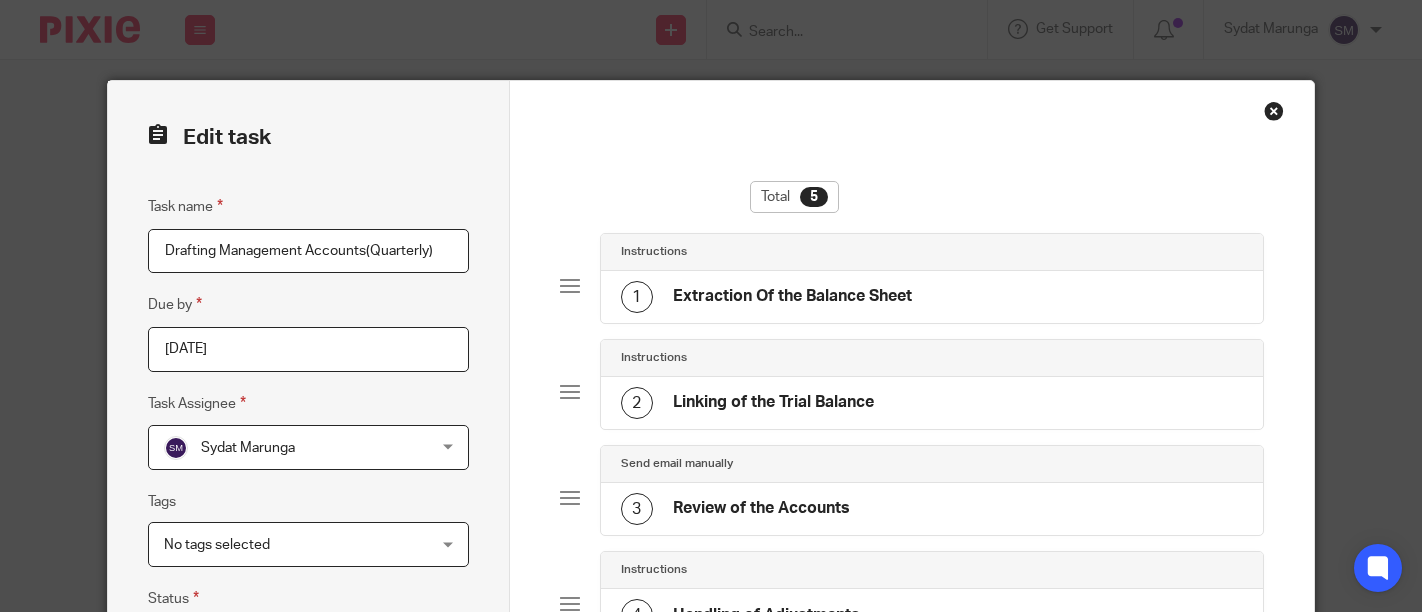 scroll, scrollTop: 0, scrollLeft: 0, axis: both 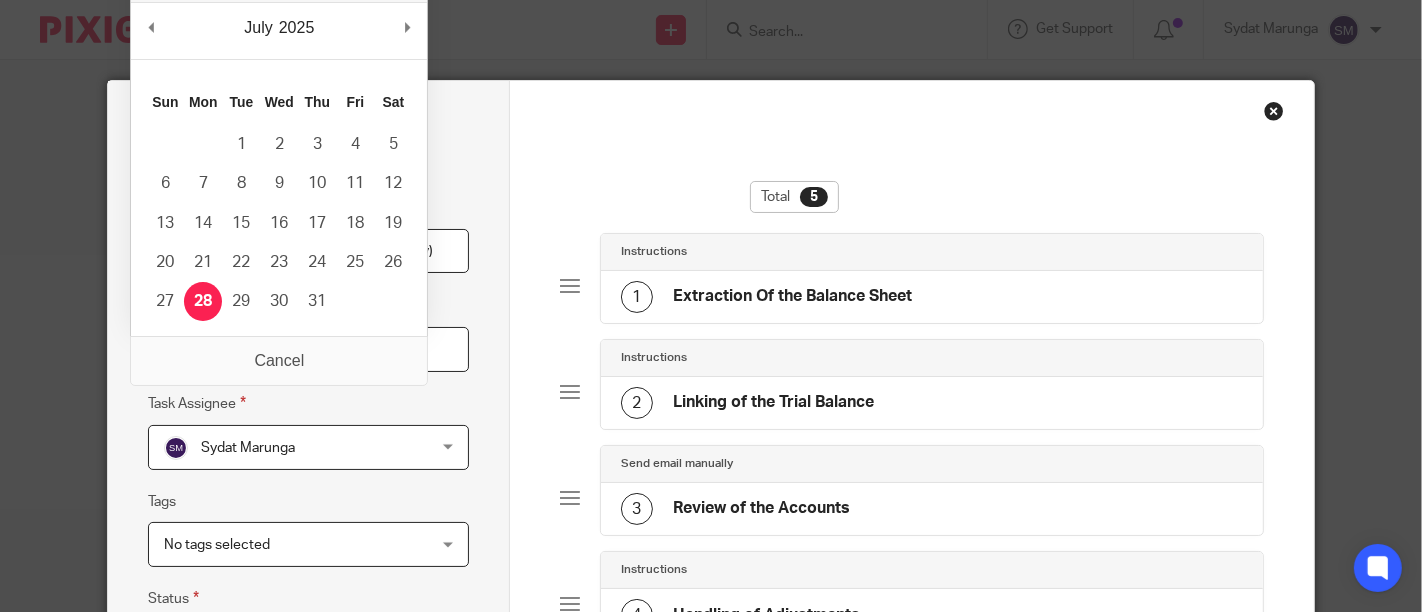 click on "[DATE]" at bounding box center [308, 349] 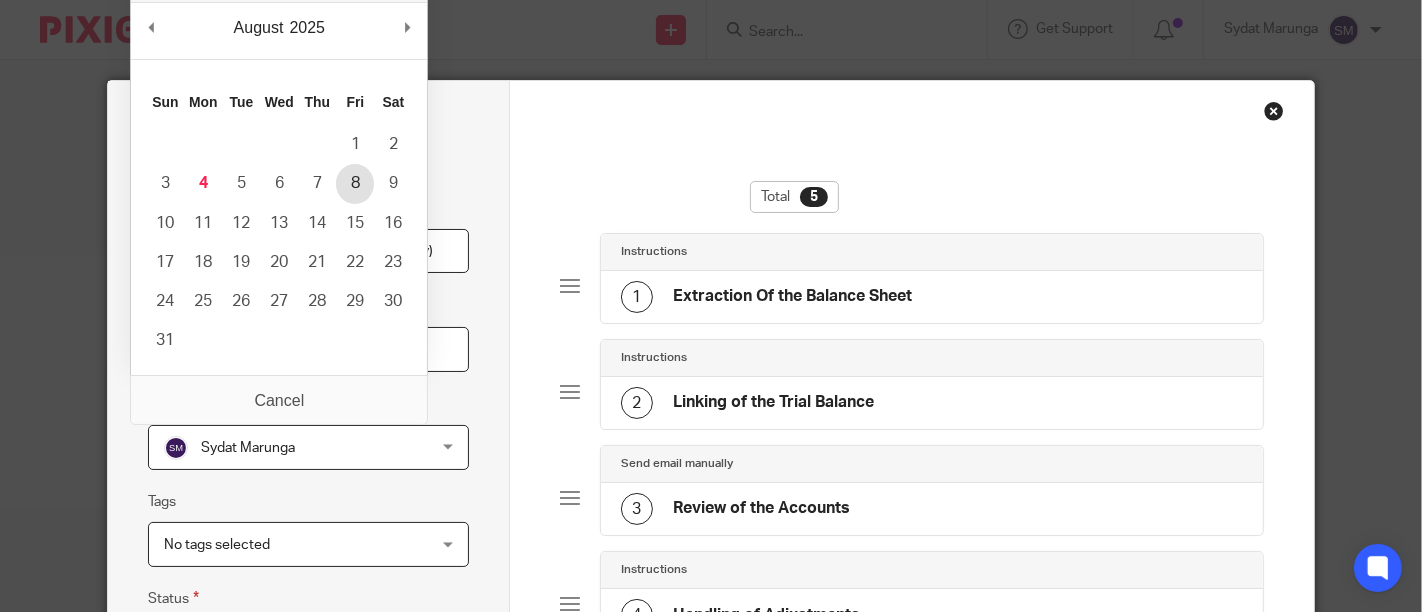 type on "2025-08-08" 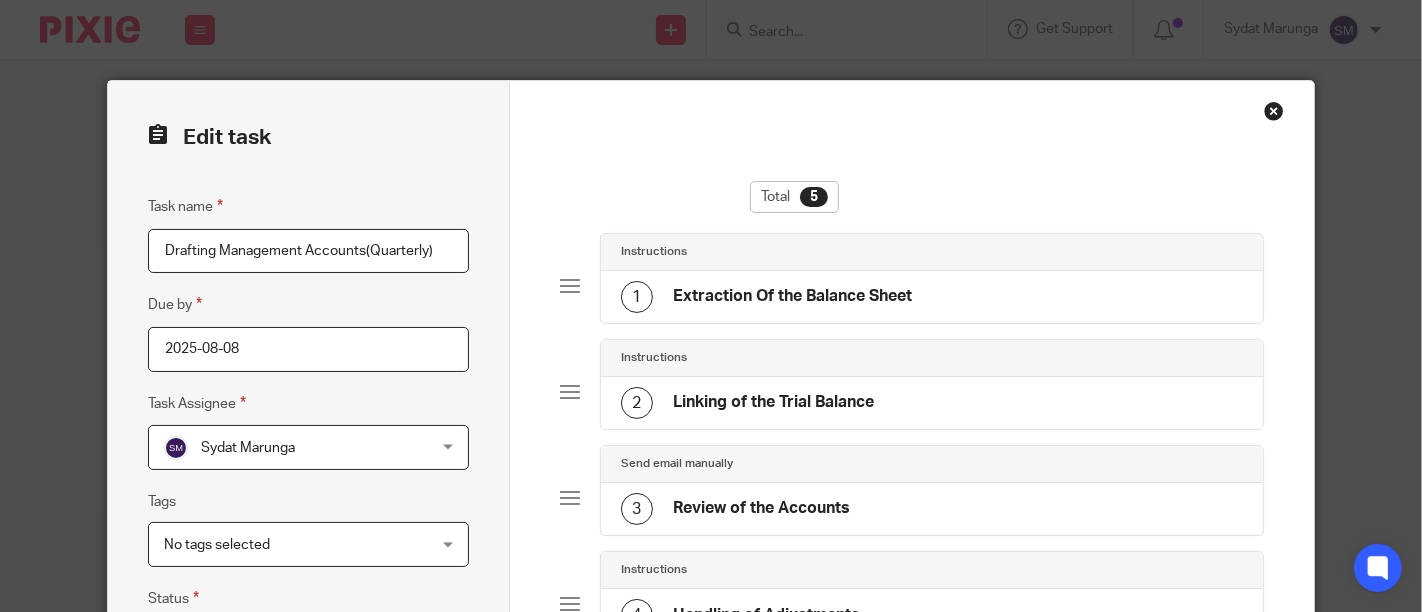 scroll, scrollTop: 449, scrollLeft: 0, axis: vertical 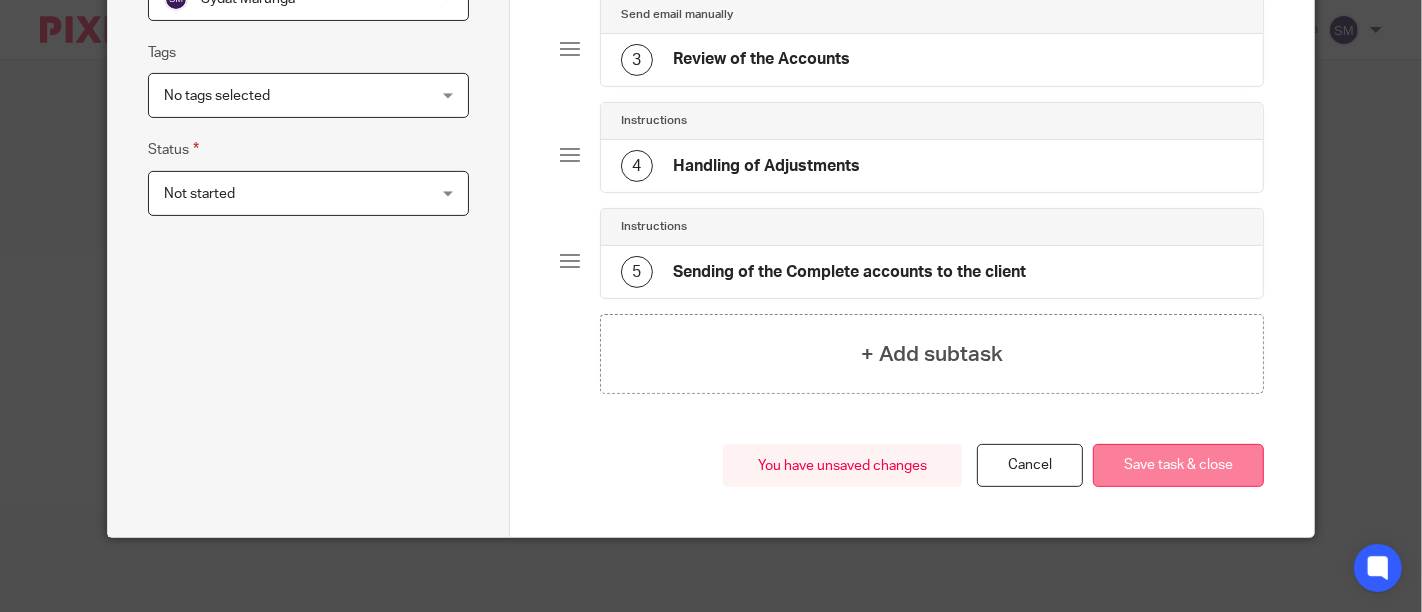 click on "Save task & close" at bounding box center (1178, 465) 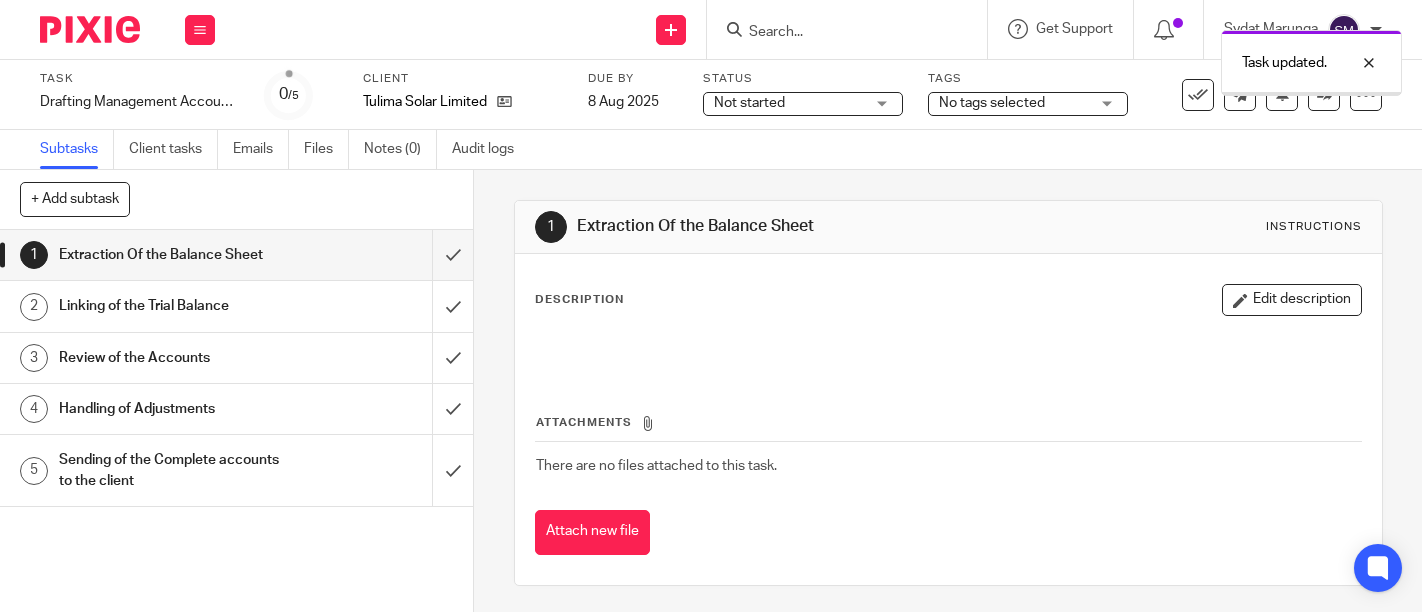 scroll, scrollTop: 0, scrollLeft: 0, axis: both 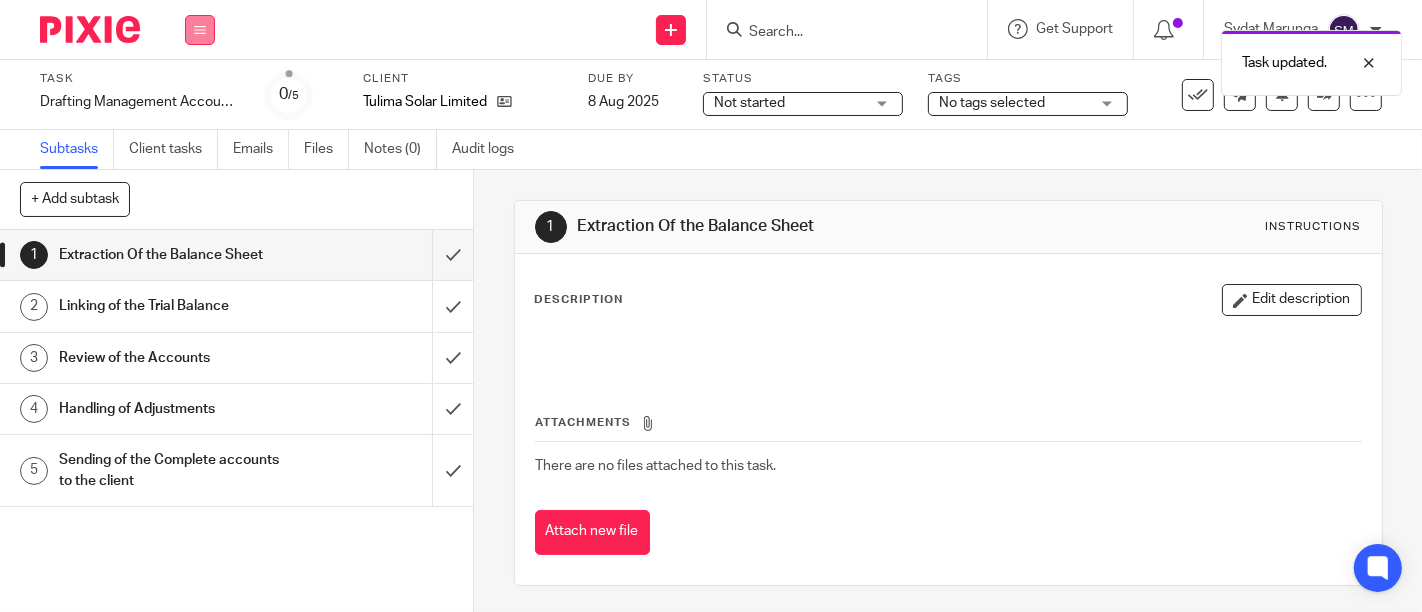 click at bounding box center (200, 30) 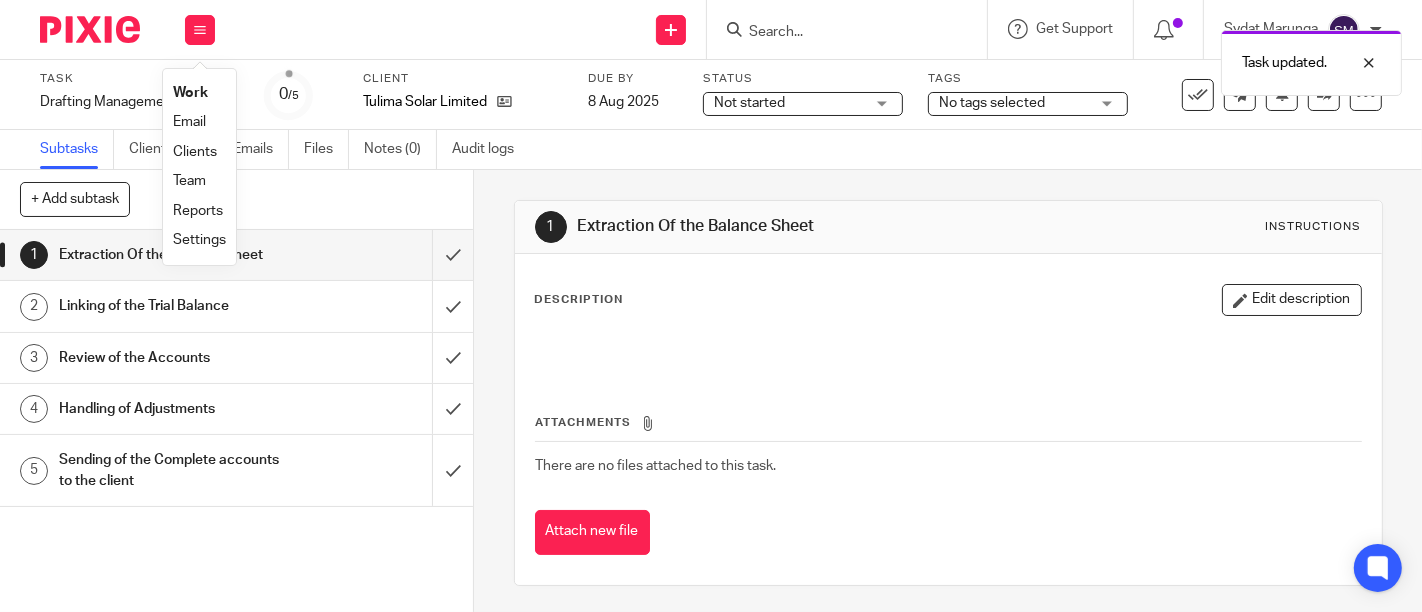 click on "Work" at bounding box center (190, 93) 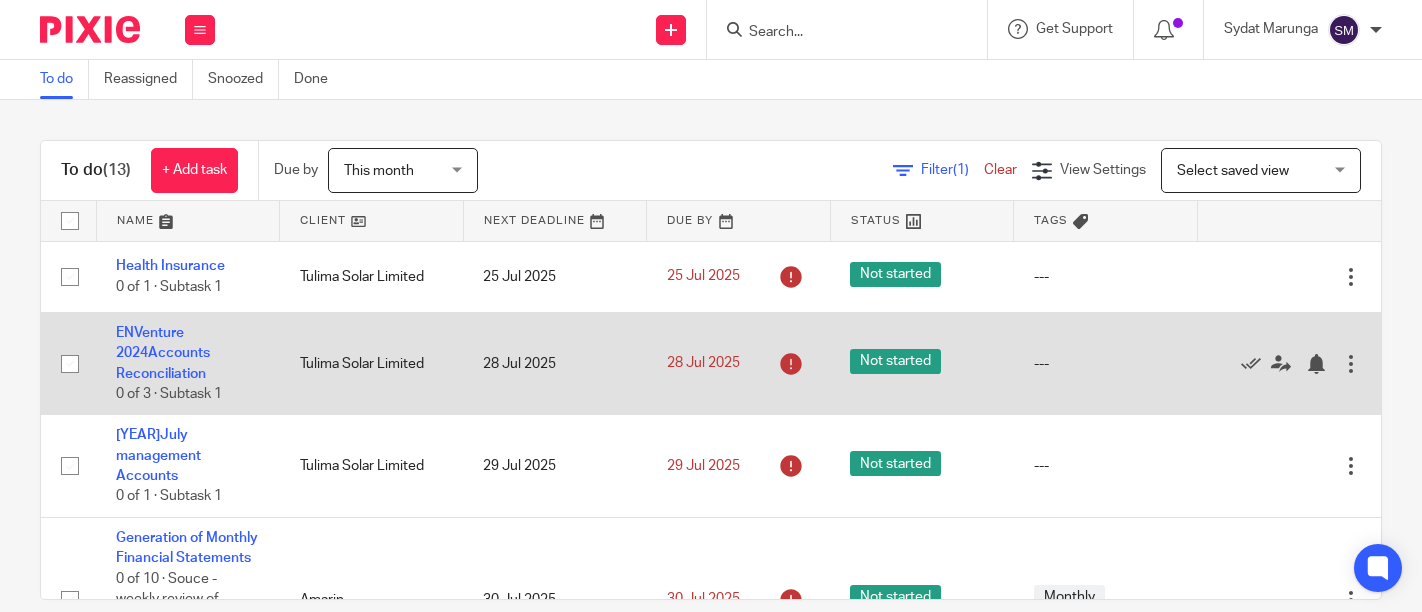 scroll, scrollTop: 0, scrollLeft: 0, axis: both 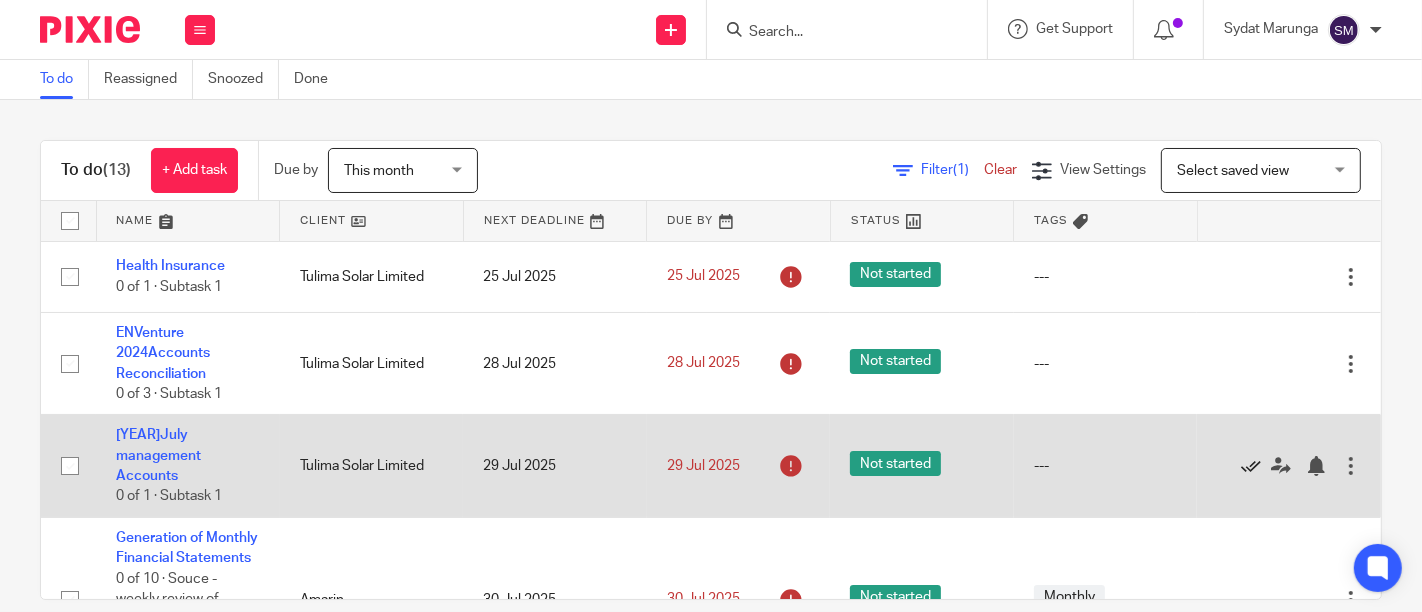 click at bounding box center (1251, 466) 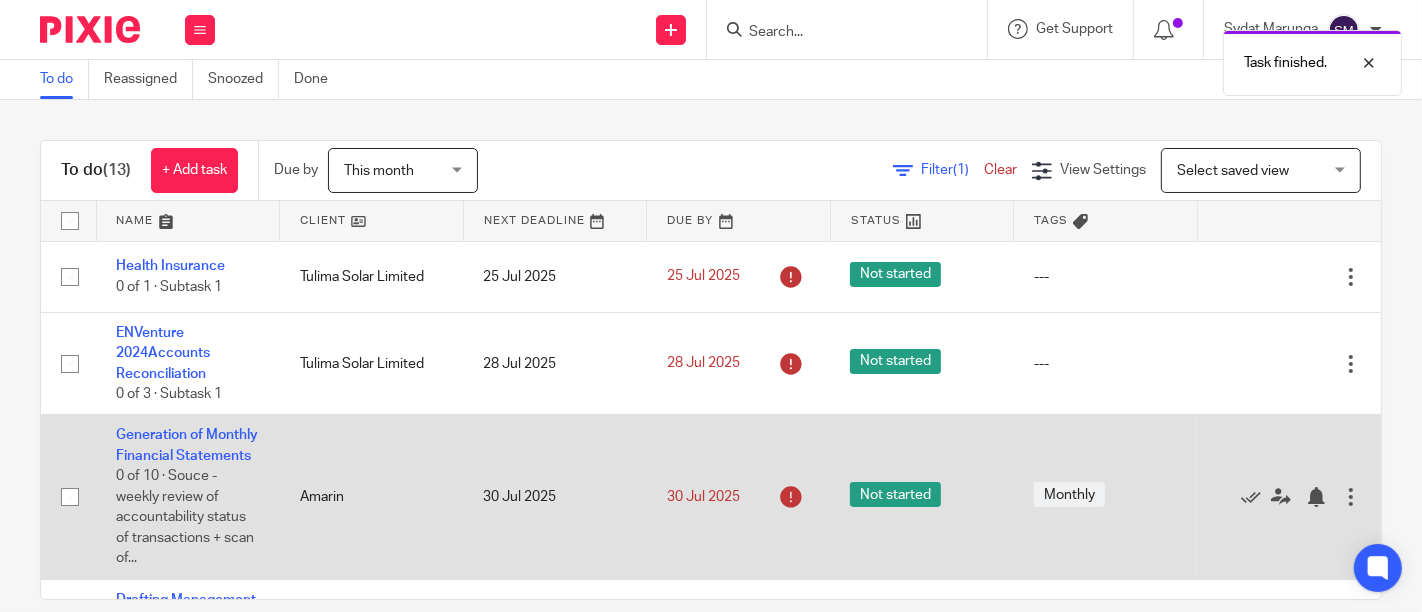 click at bounding box center (1351, 497) 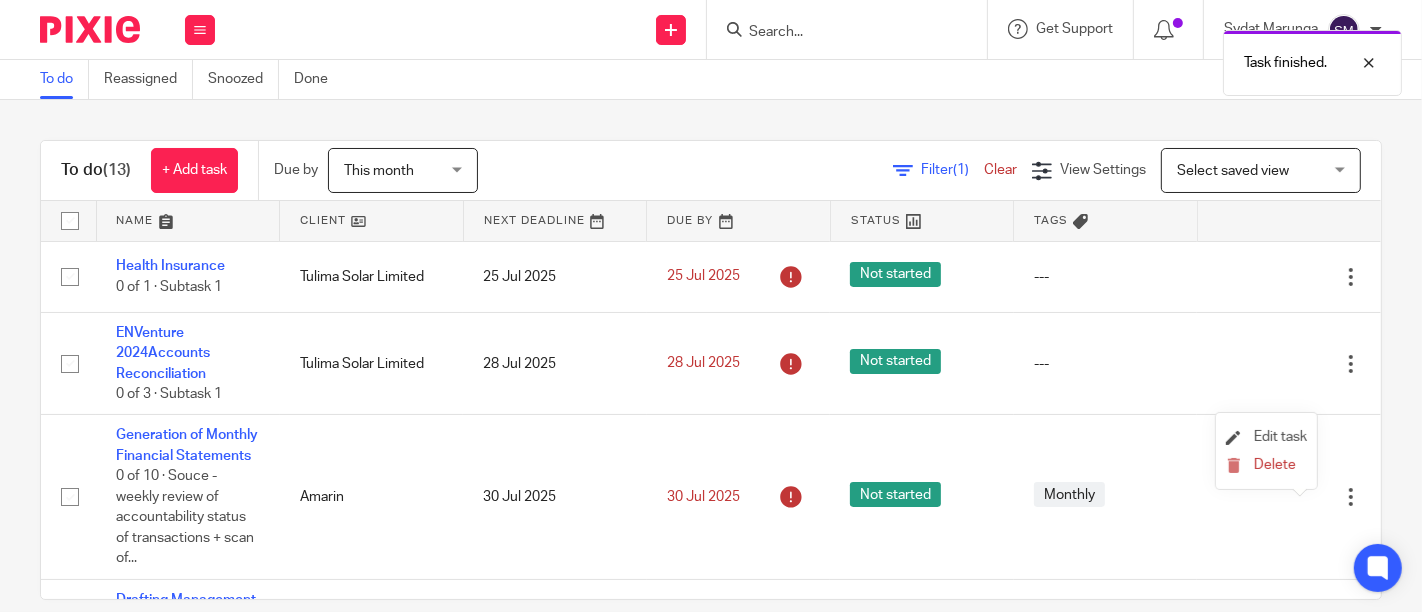 click on "Edit task" at bounding box center (1266, 438) 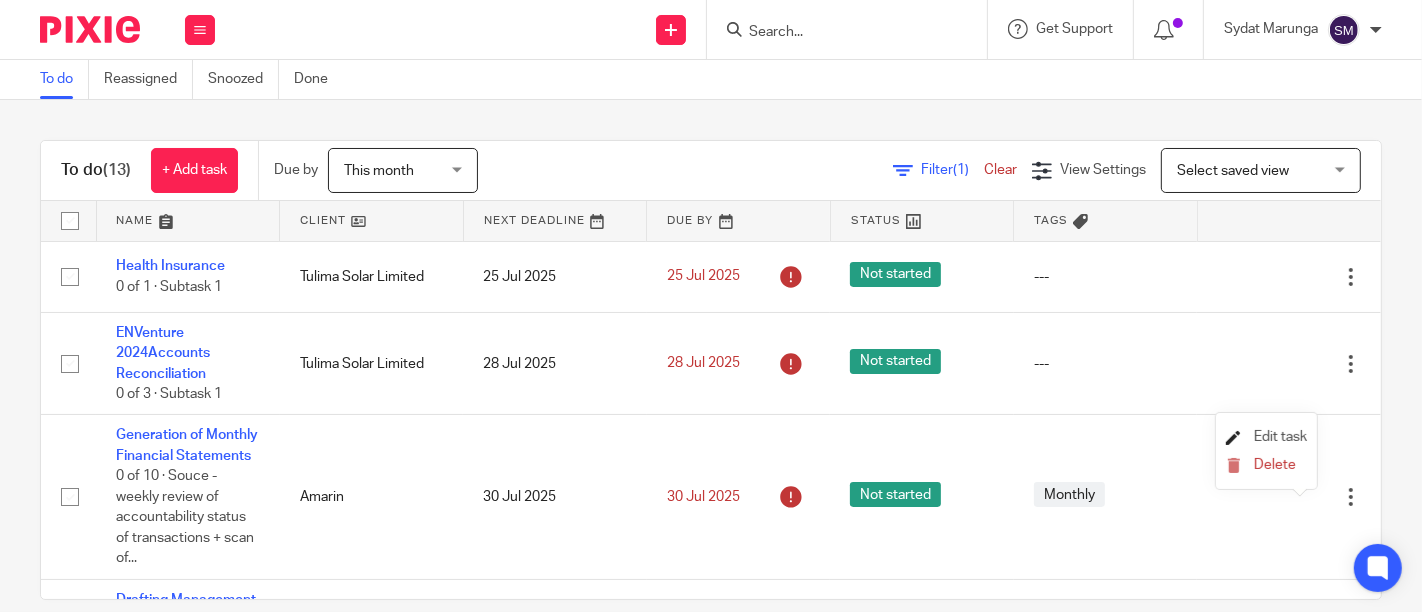 click on "Edit task" at bounding box center [1280, 437] 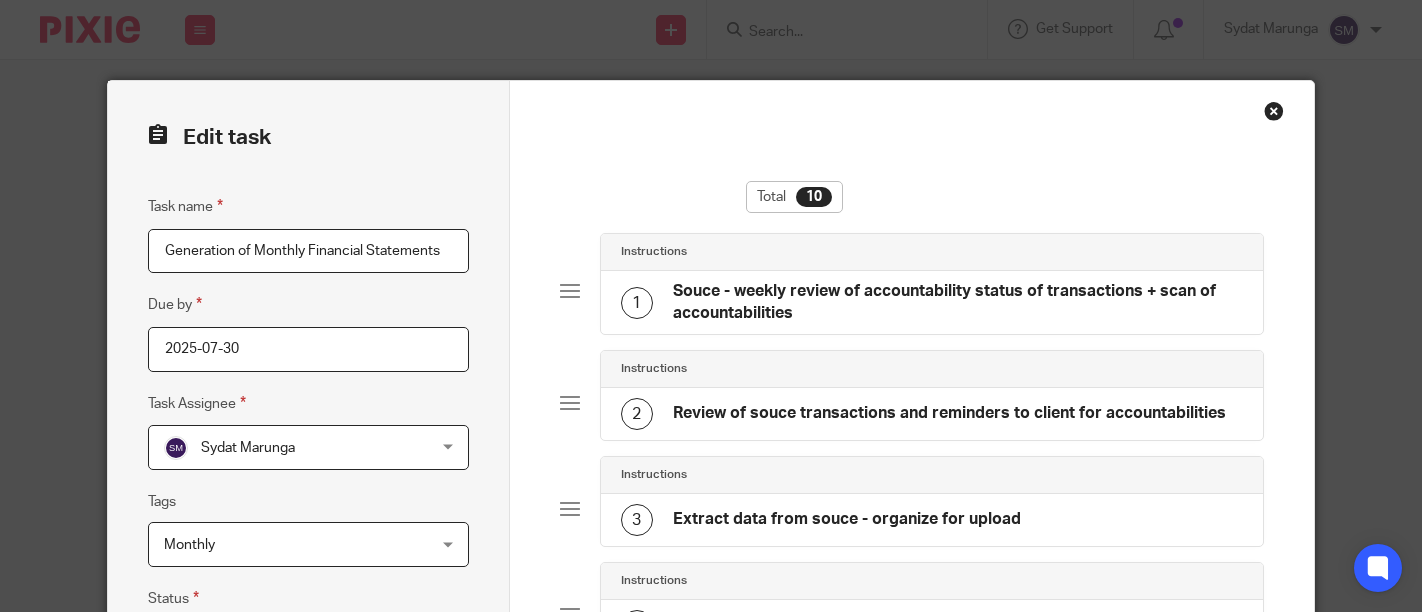 scroll, scrollTop: 0, scrollLeft: 0, axis: both 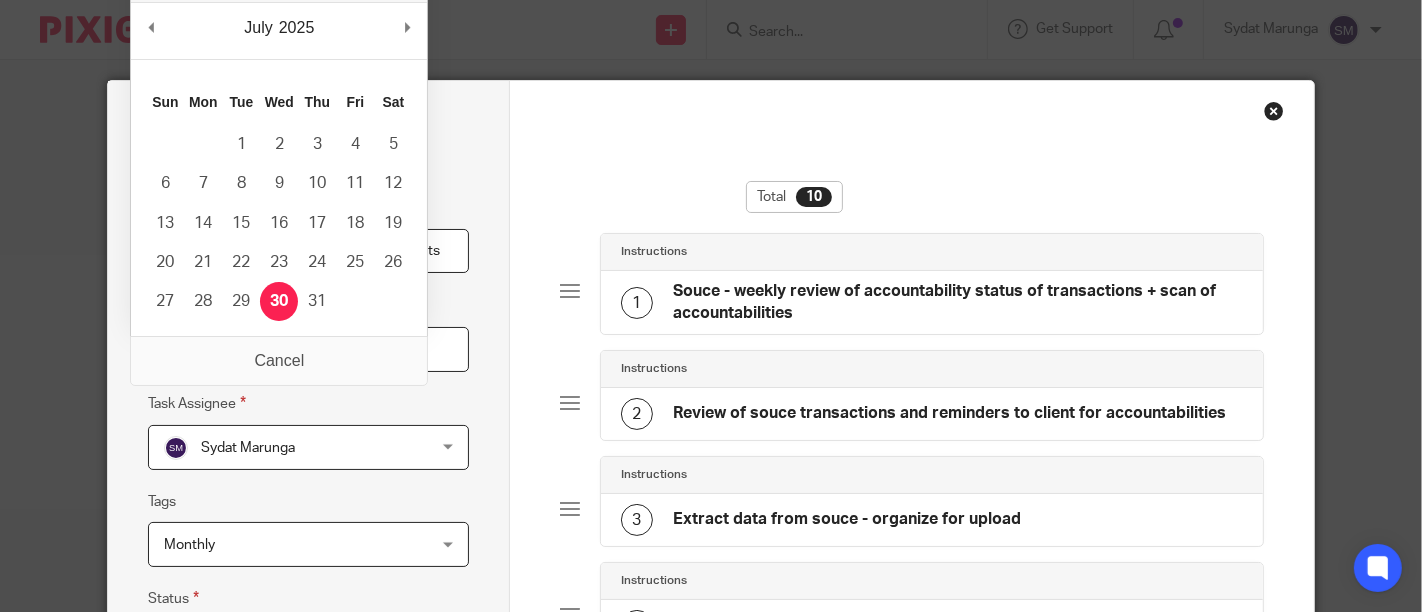 click on "2025-07-30" at bounding box center (308, 349) 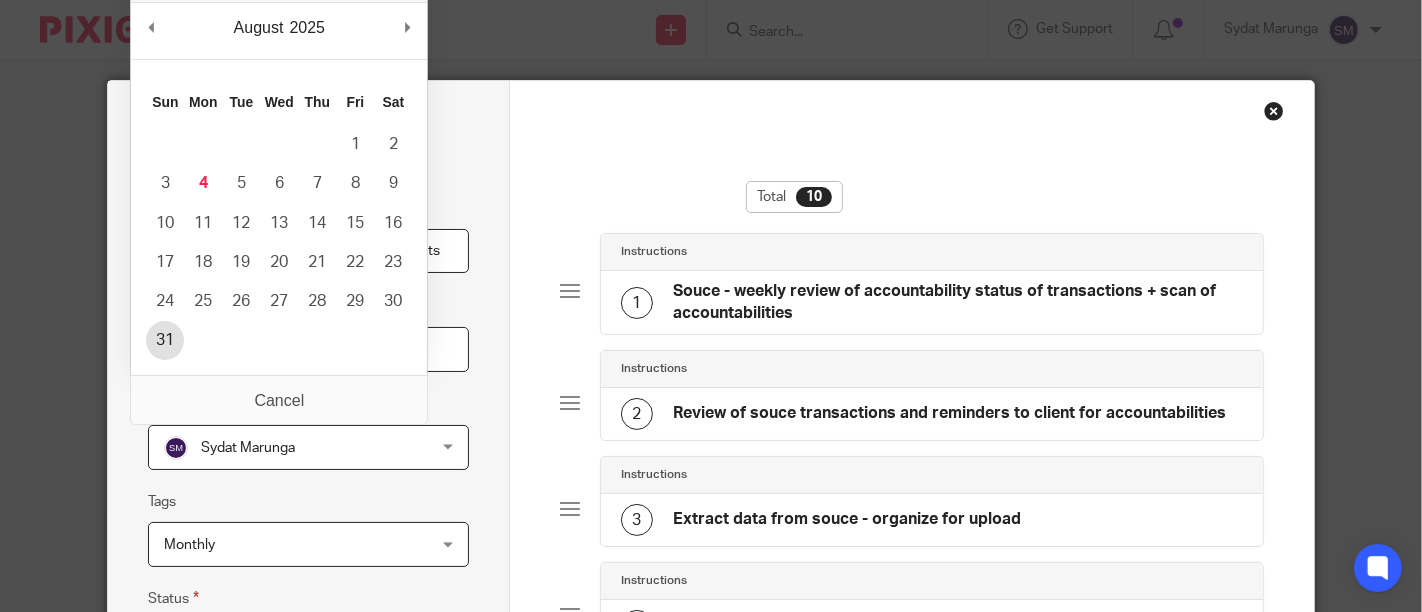 type on "2025-08-31" 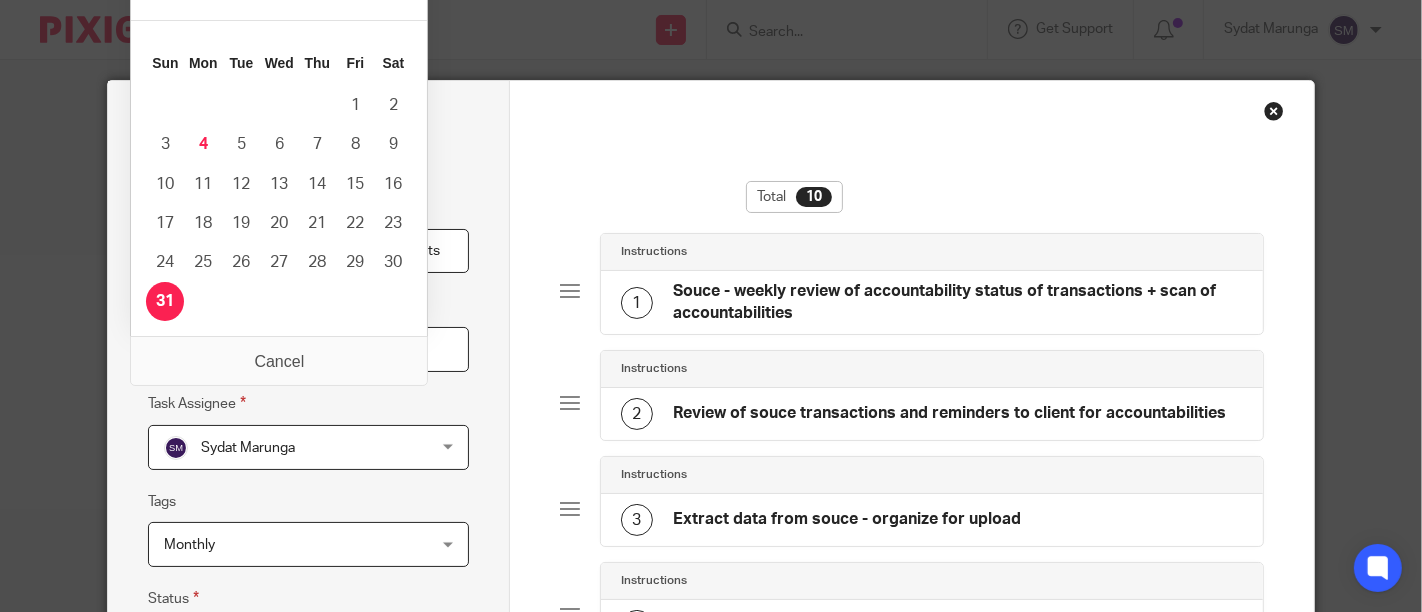 click on "2025-08-31" at bounding box center (308, 349) 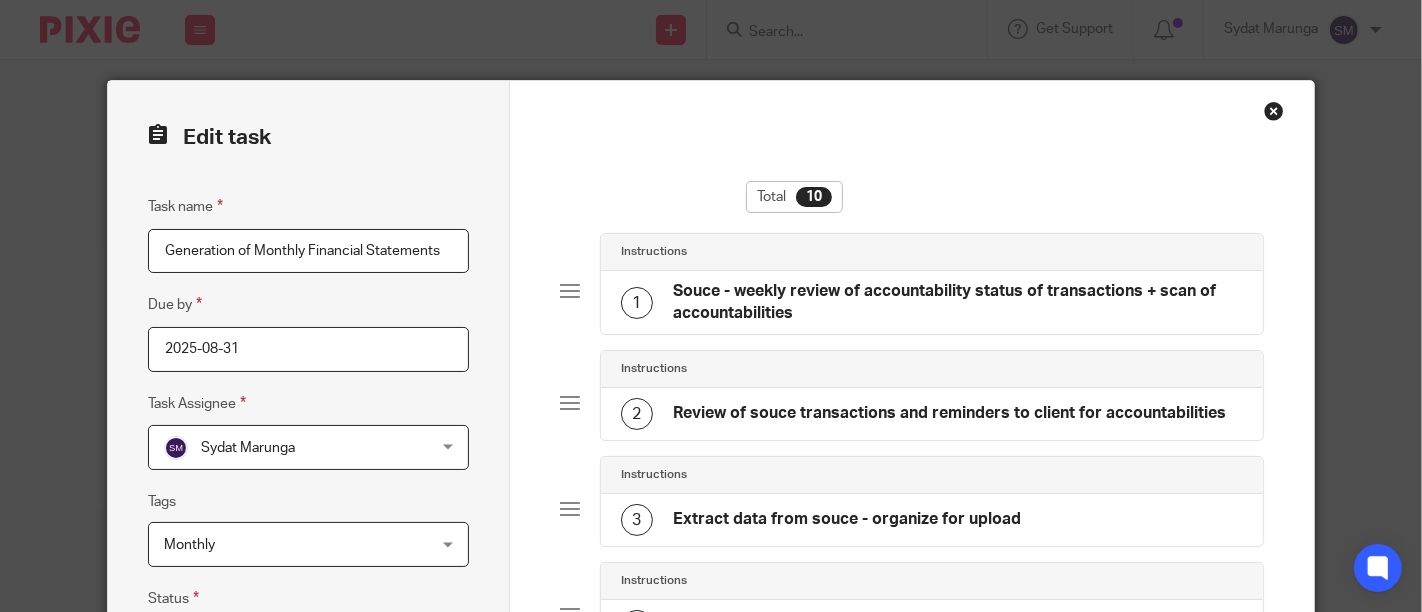 click on "Edit task   Task name   Generation of Monthly Financial Statements   Due by     2025-08-31   Task Assignee
Sydat Marunga
Sydat Marunga
Accounts Intern
Amarin Accounts
Amarin Billing
Benedict Okello
Bridget Wanyana
Henry Kakembo
Herbert Bongomin
Kevin Asinde
Loyce Birungi
Mariam Konso
Mathias Kalema
Moses Nsubuga
Mukalazi Malcom
Paul Ssengooba
Priscilla Kikobwaku
Solomon Ainebyona
Sydat Marunga
Sylivia Nandawula
13     Tags
Monthly
Company Registration" at bounding box center (711, 306) 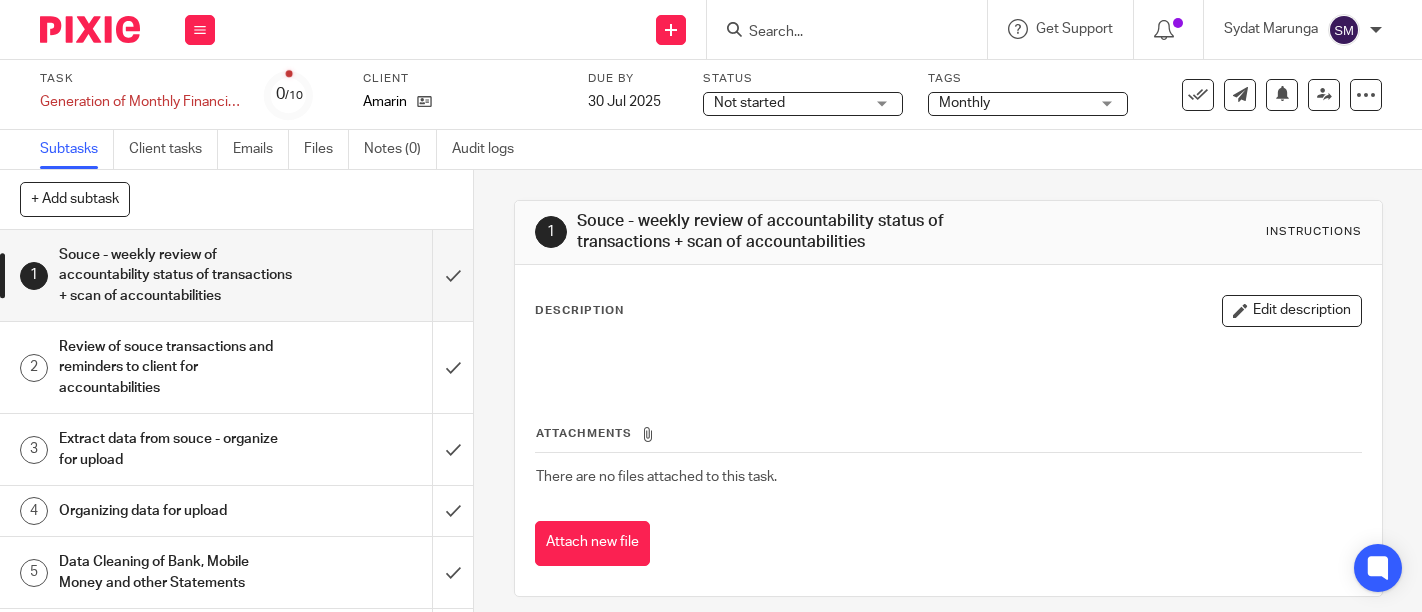 scroll, scrollTop: 0, scrollLeft: 0, axis: both 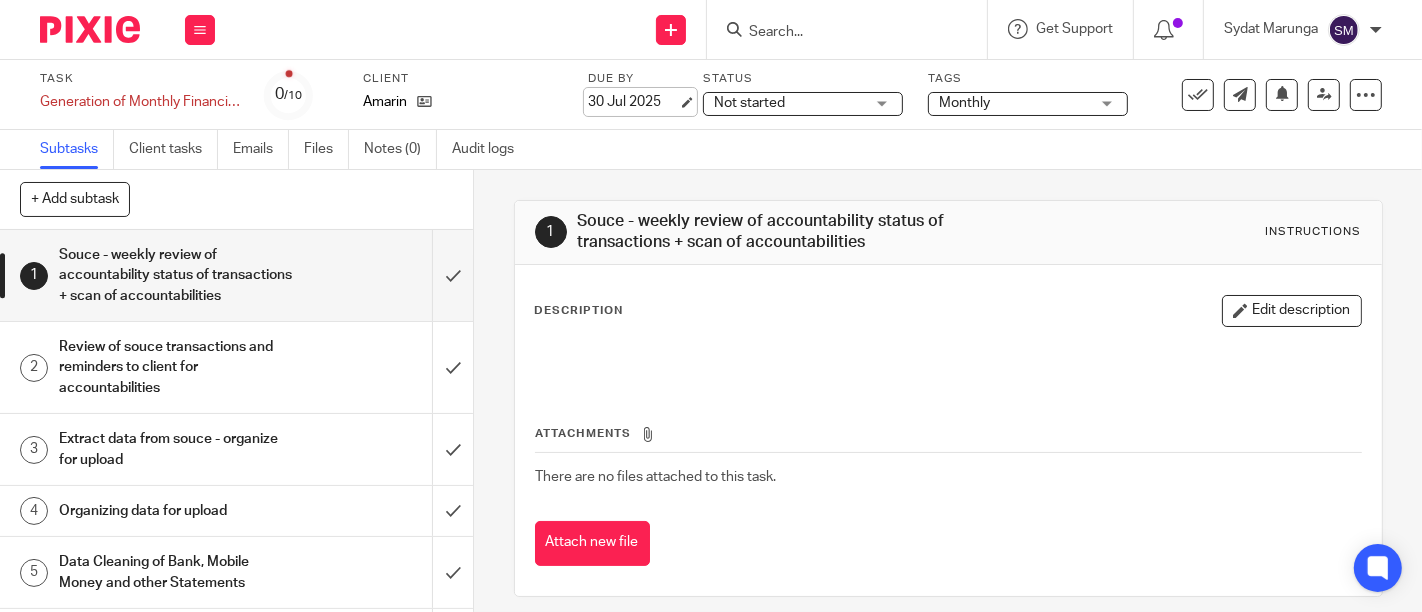 click on "30 Jul 2025" at bounding box center [633, 102] 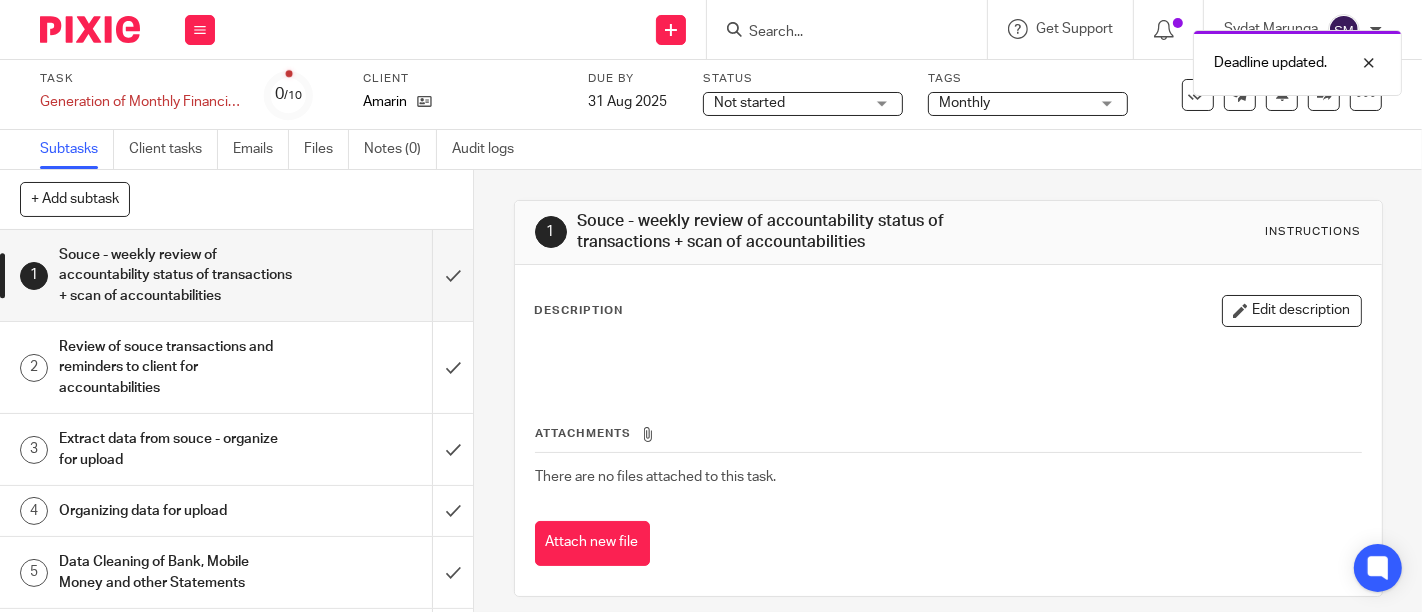 scroll, scrollTop: 44, scrollLeft: 0, axis: vertical 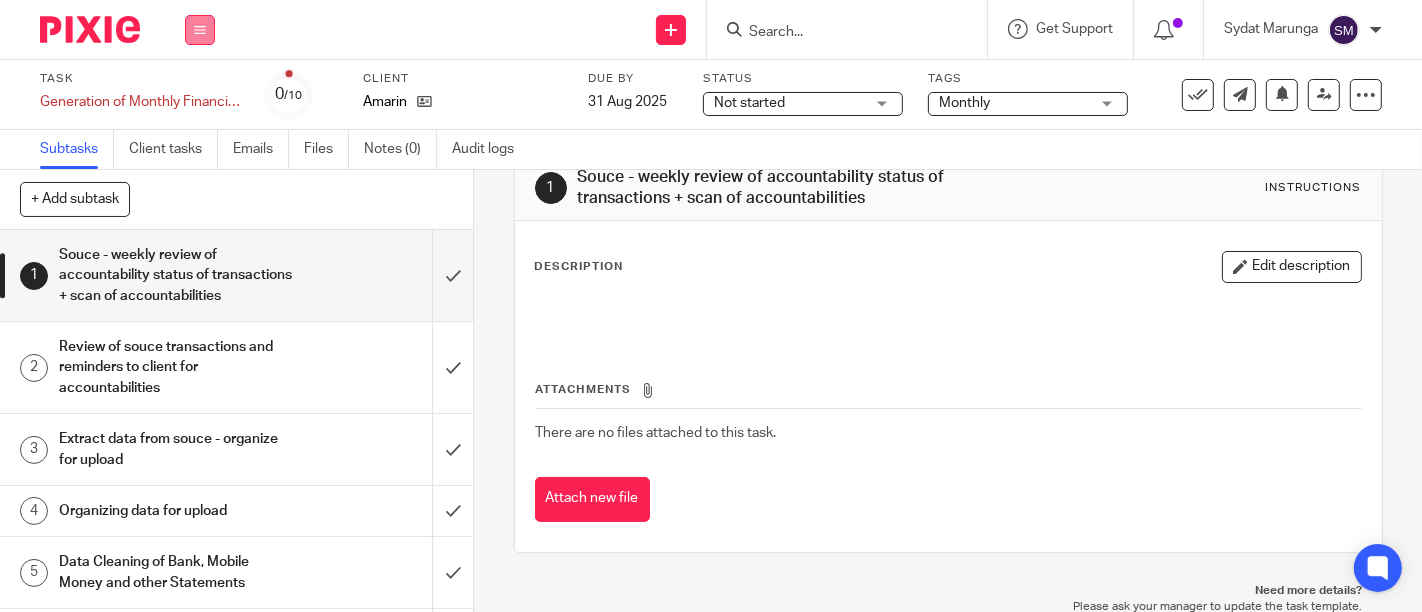 click at bounding box center (200, 30) 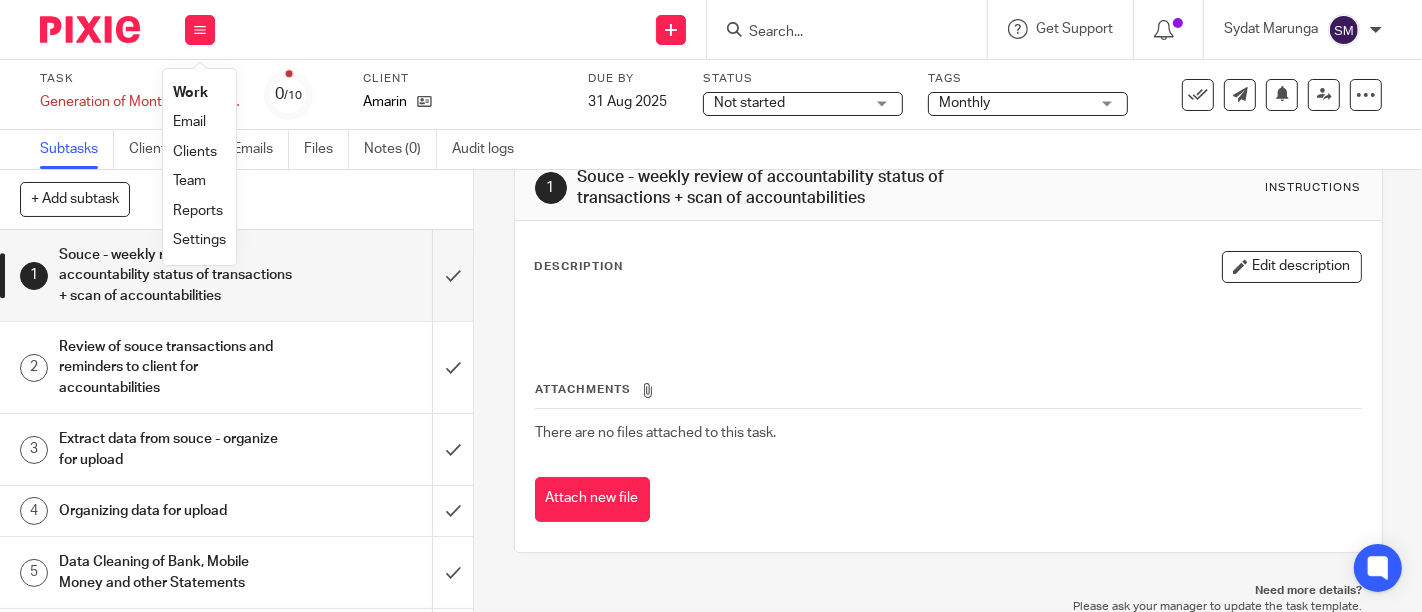 click on "Work" at bounding box center (190, 93) 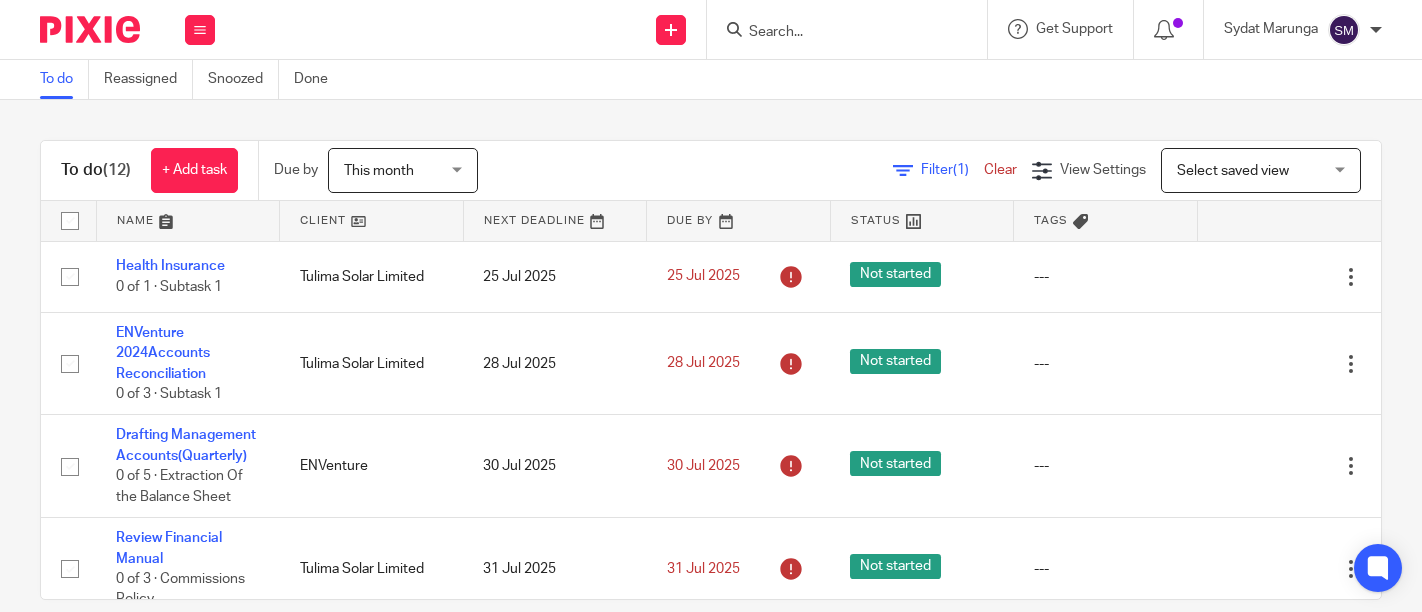 scroll, scrollTop: 0, scrollLeft: 0, axis: both 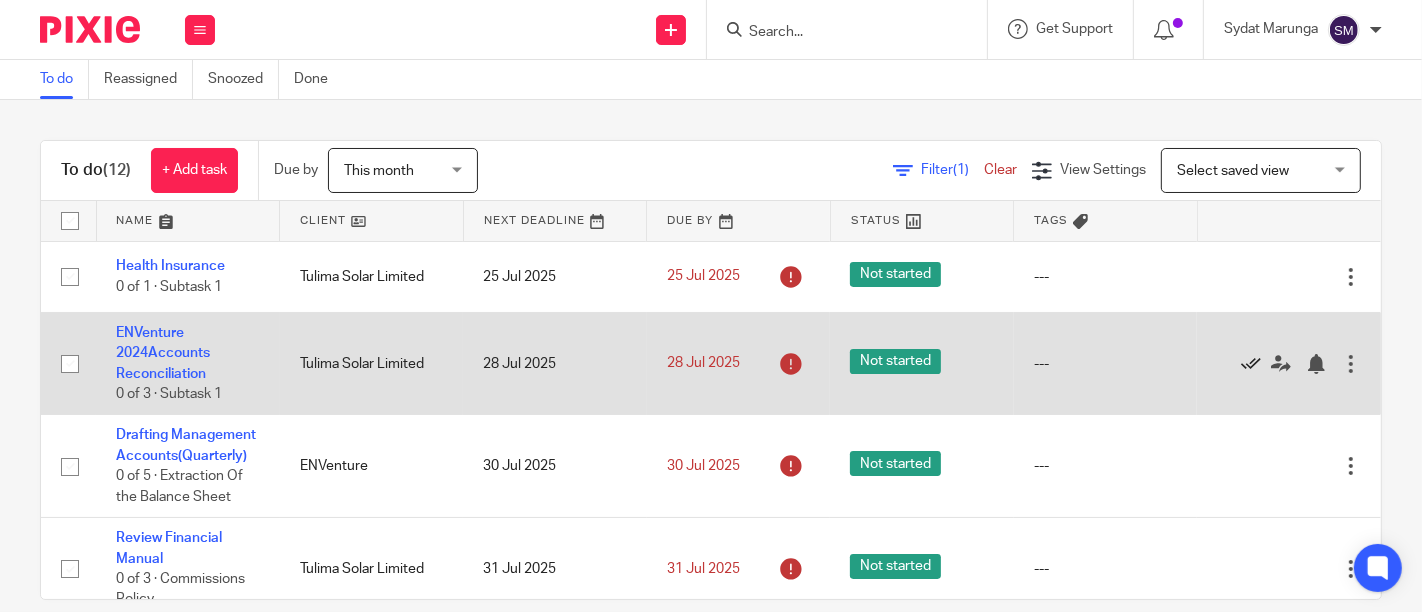 click at bounding box center [1251, 364] 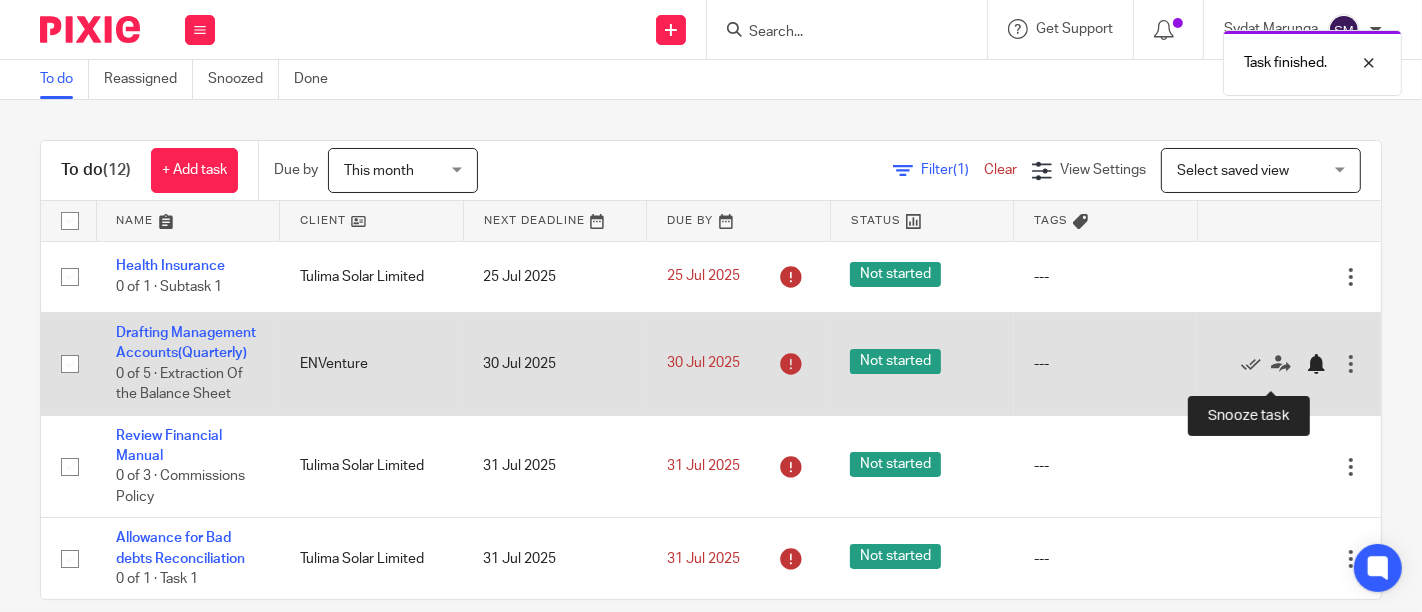 click at bounding box center [1316, 364] 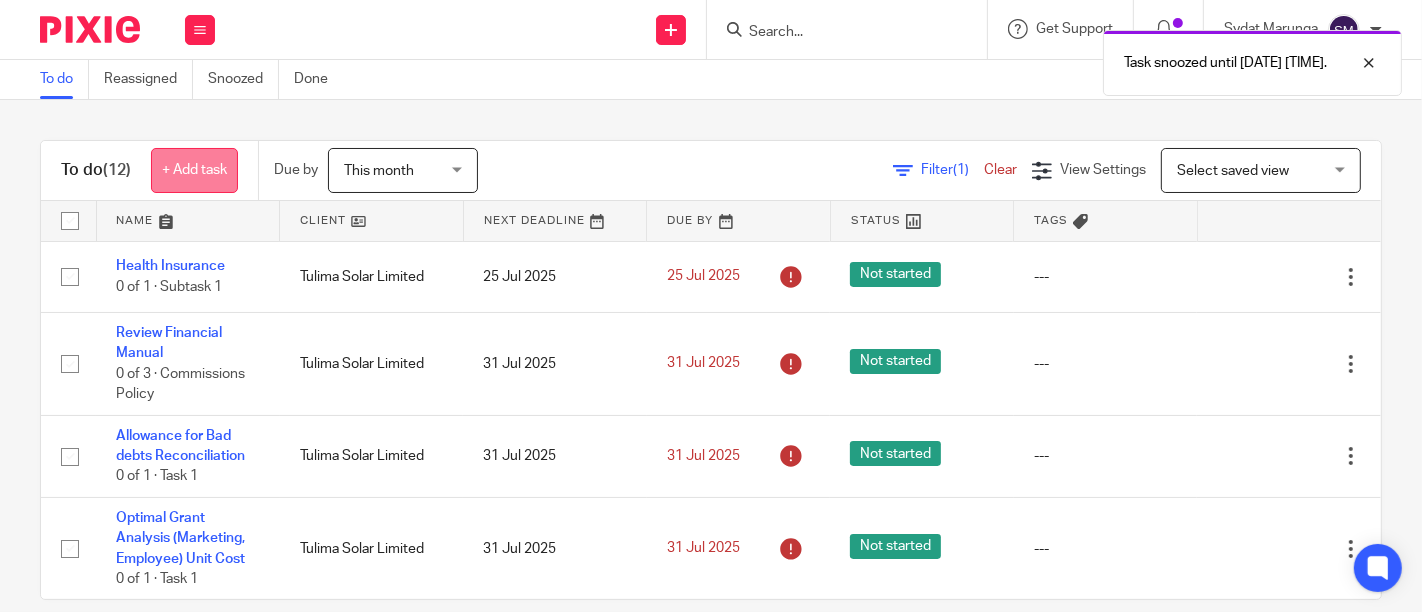 click on "+ Add task" at bounding box center [194, 170] 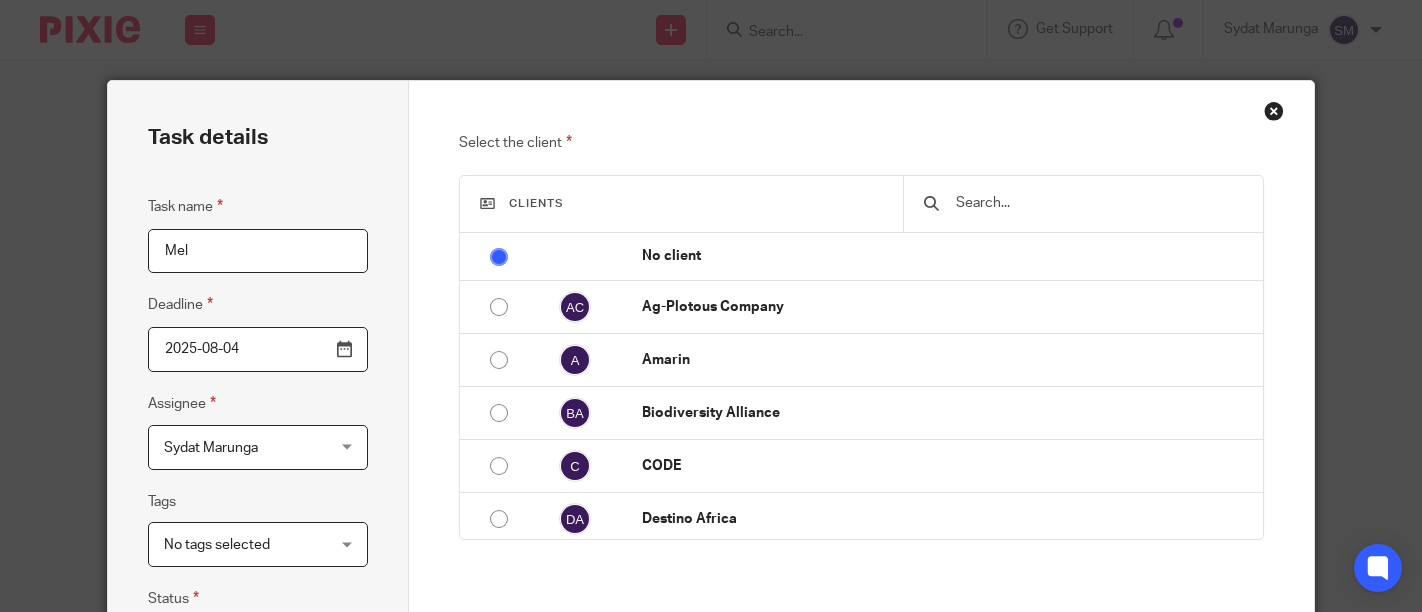 scroll, scrollTop: 0, scrollLeft: 0, axis: both 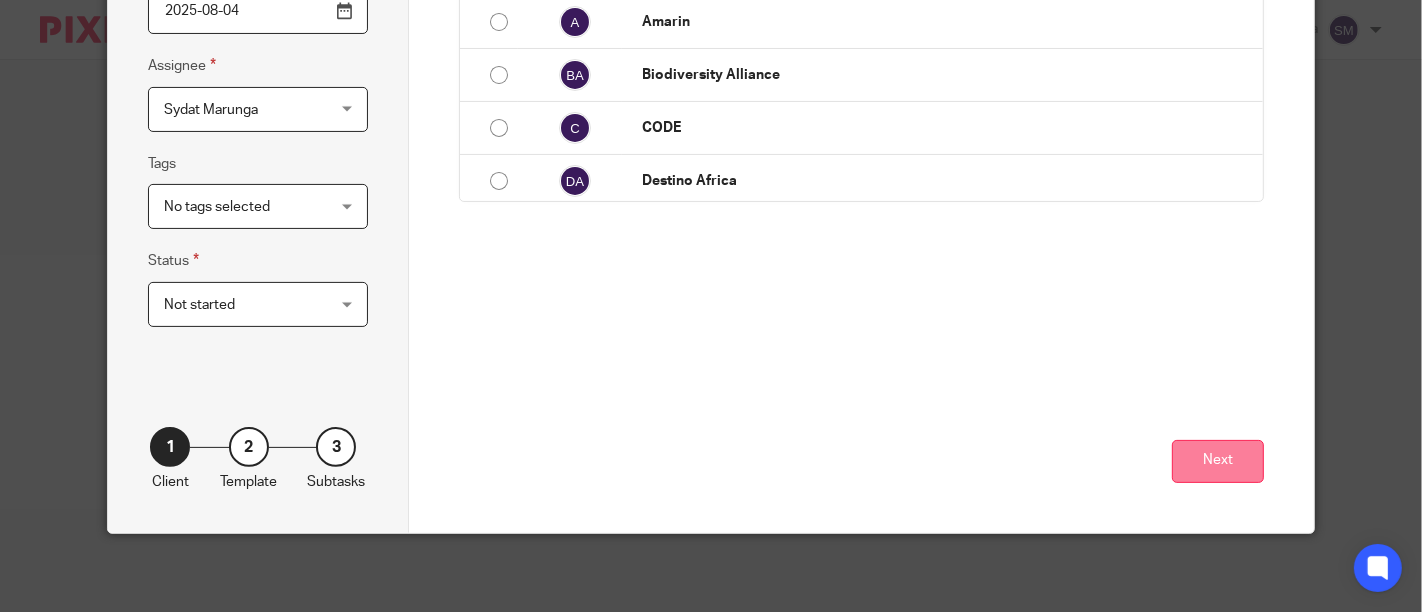 type on "Melanin Kapital Expense Report" 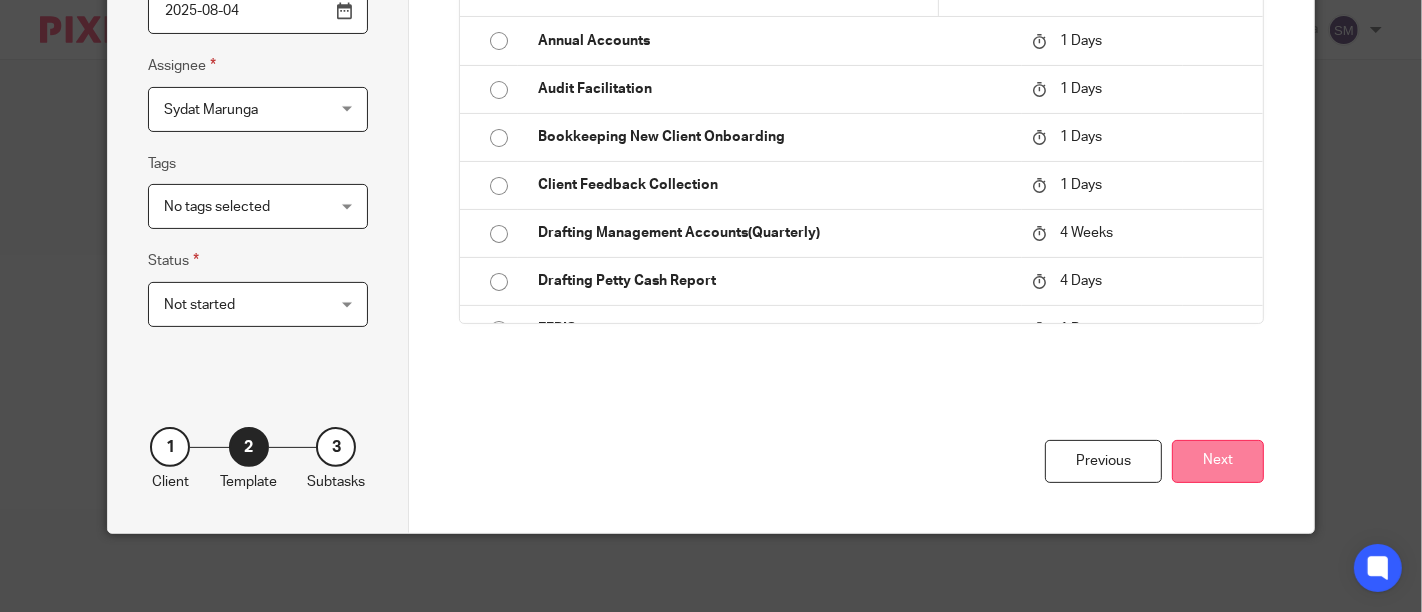 click on "Next" at bounding box center [1218, 461] 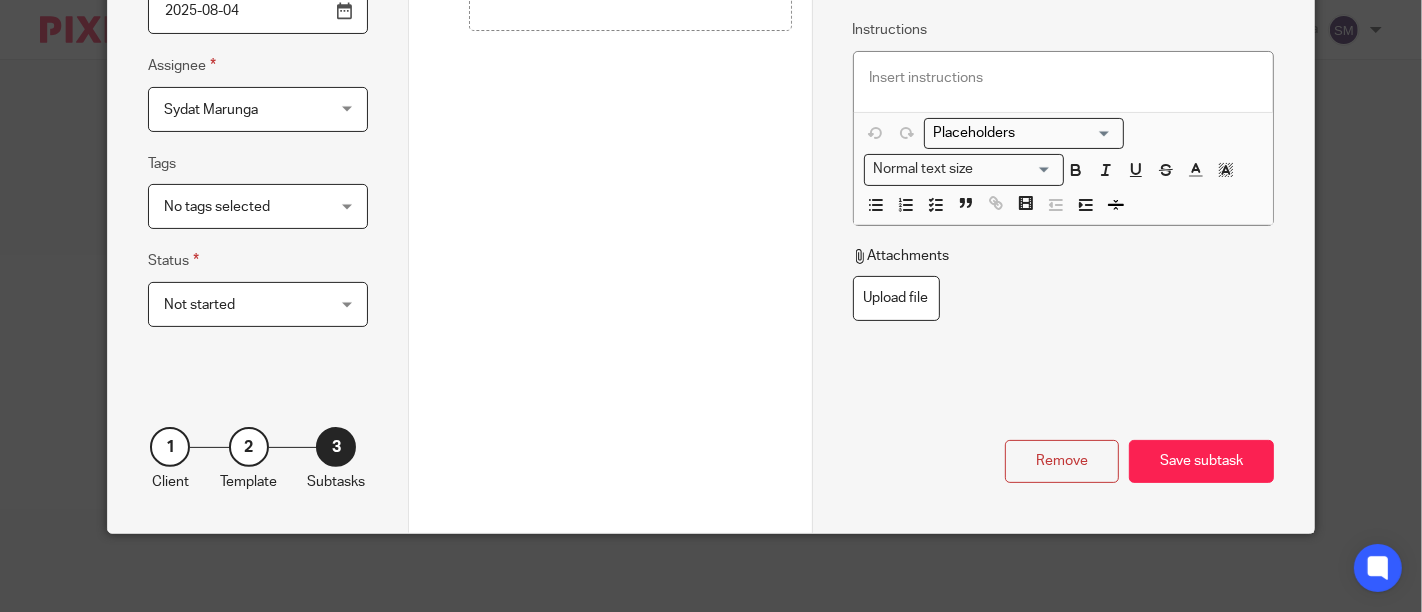 click on "Save subtask" at bounding box center [1201, 461] 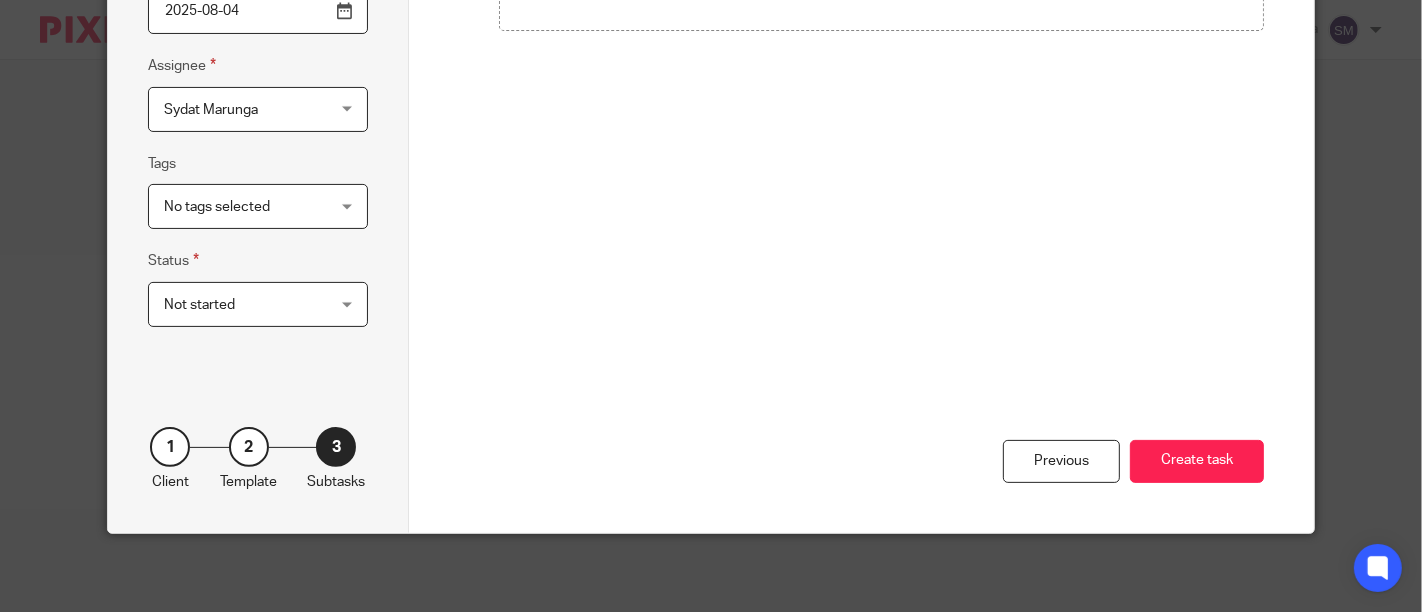 click on "Create task" at bounding box center [1197, 461] 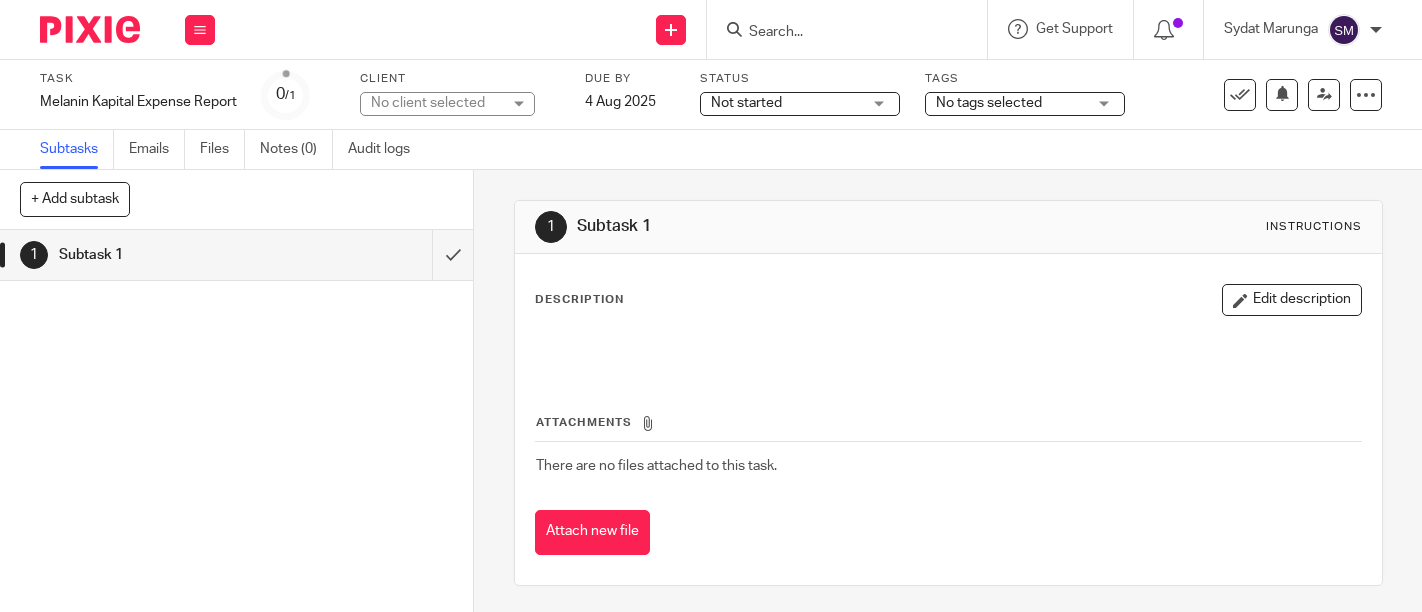 scroll, scrollTop: 0, scrollLeft: 0, axis: both 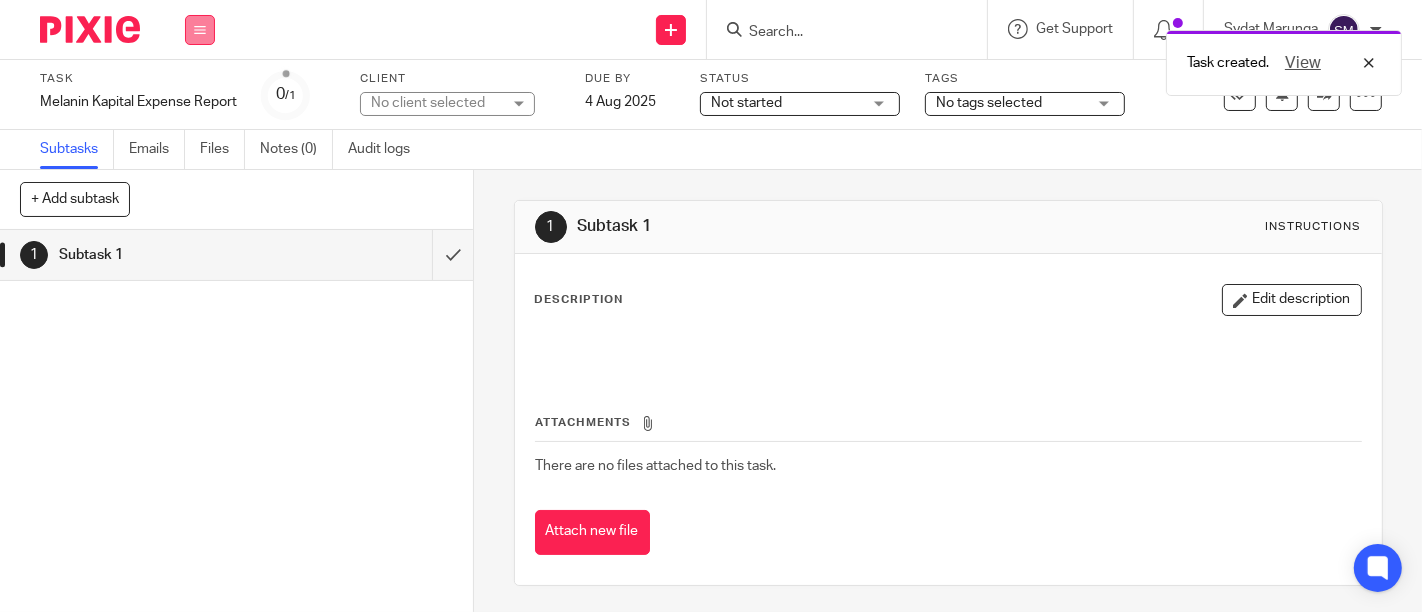 click at bounding box center [200, 30] 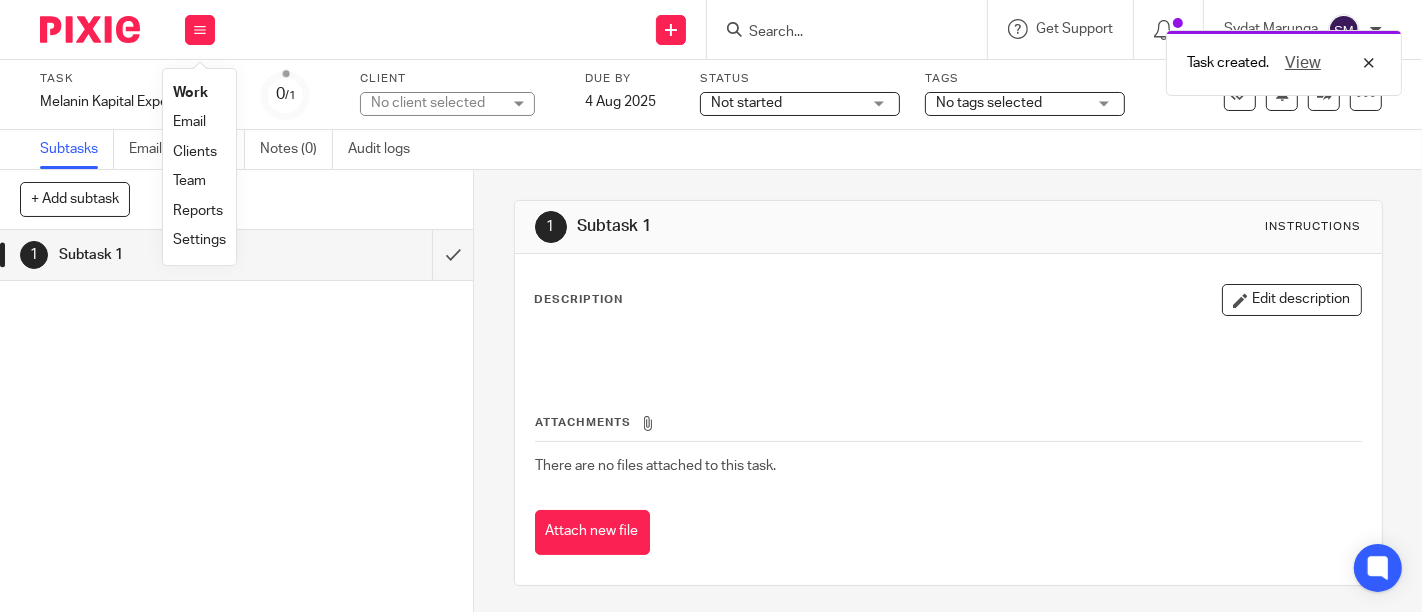 click on "Work" at bounding box center [190, 93] 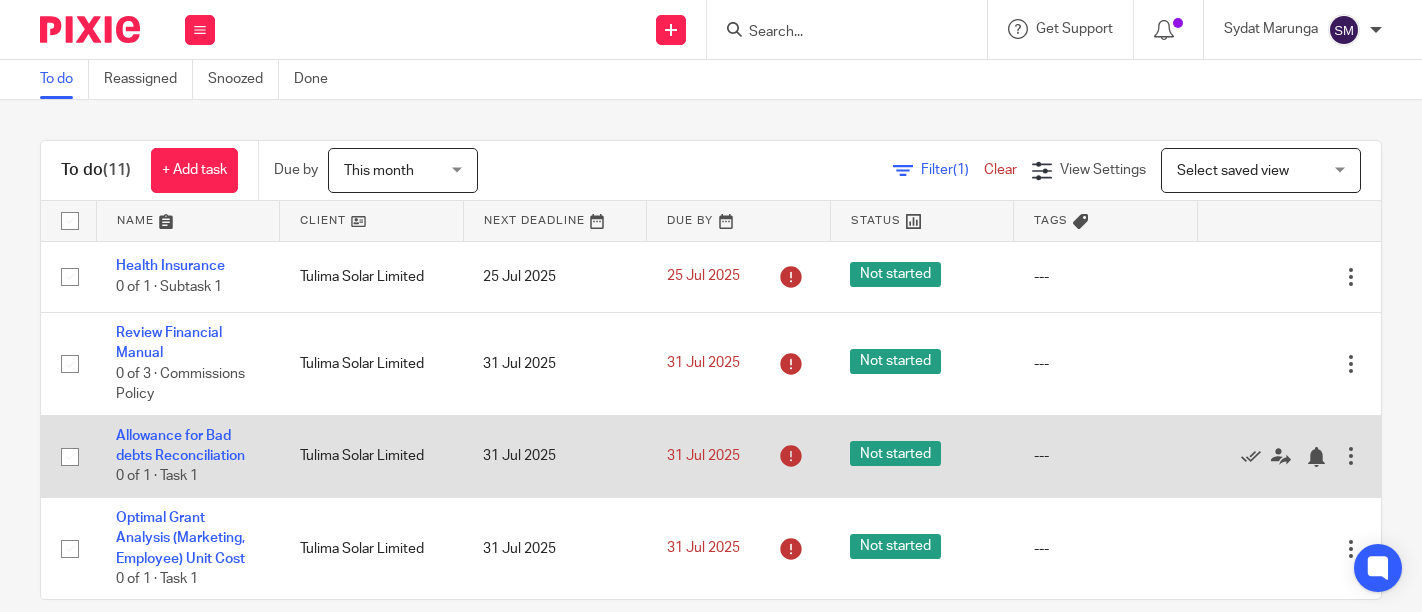 scroll, scrollTop: 0, scrollLeft: 0, axis: both 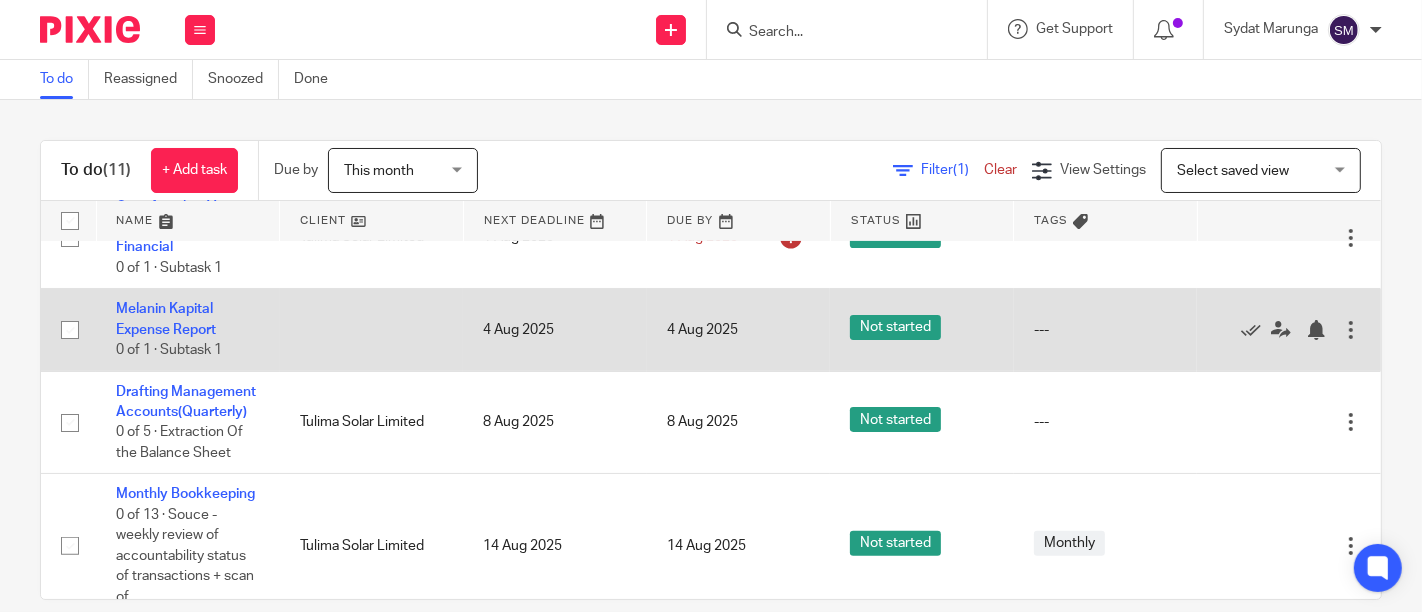 click at bounding box center [1351, 330] 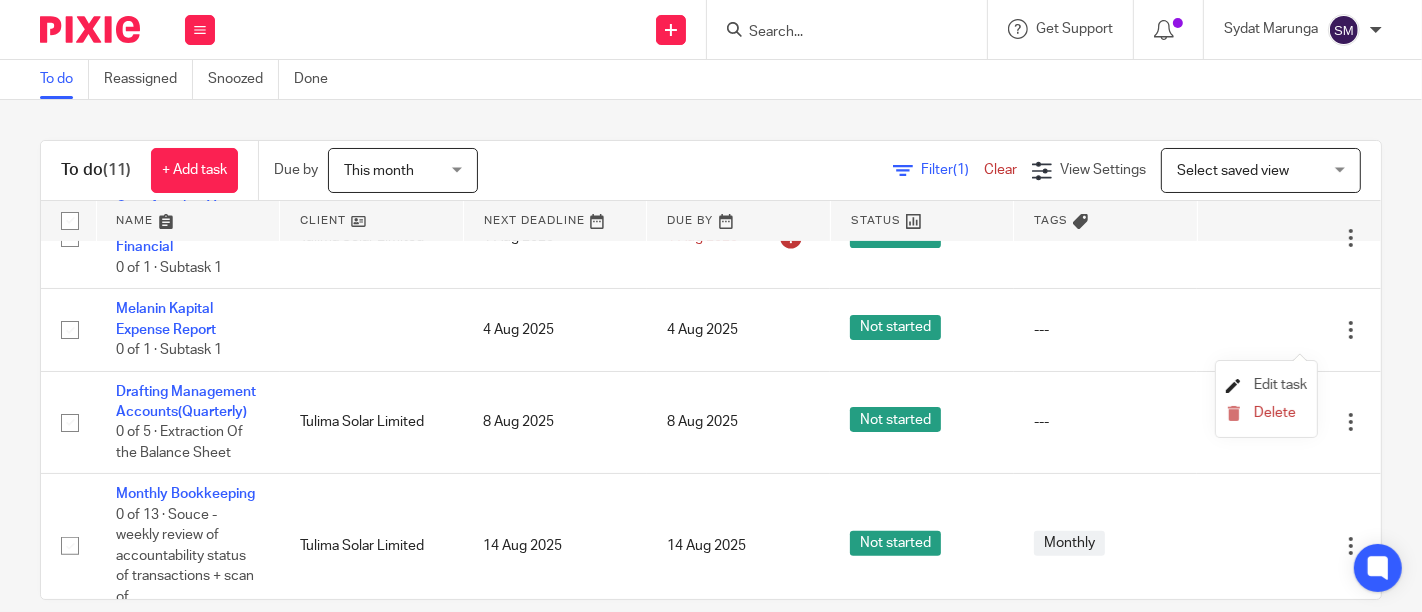 click on "Edit task" at bounding box center (1280, 385) 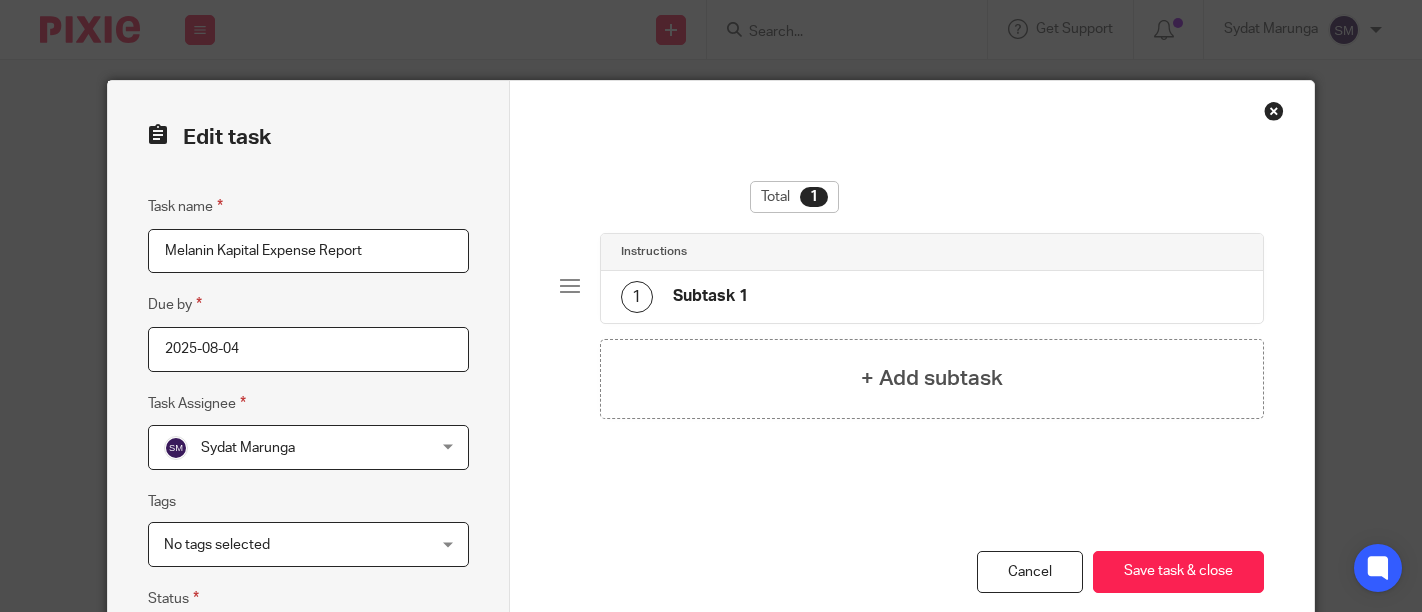 scroll, scrollTop: 0, scrollLeft: 0, axis: both 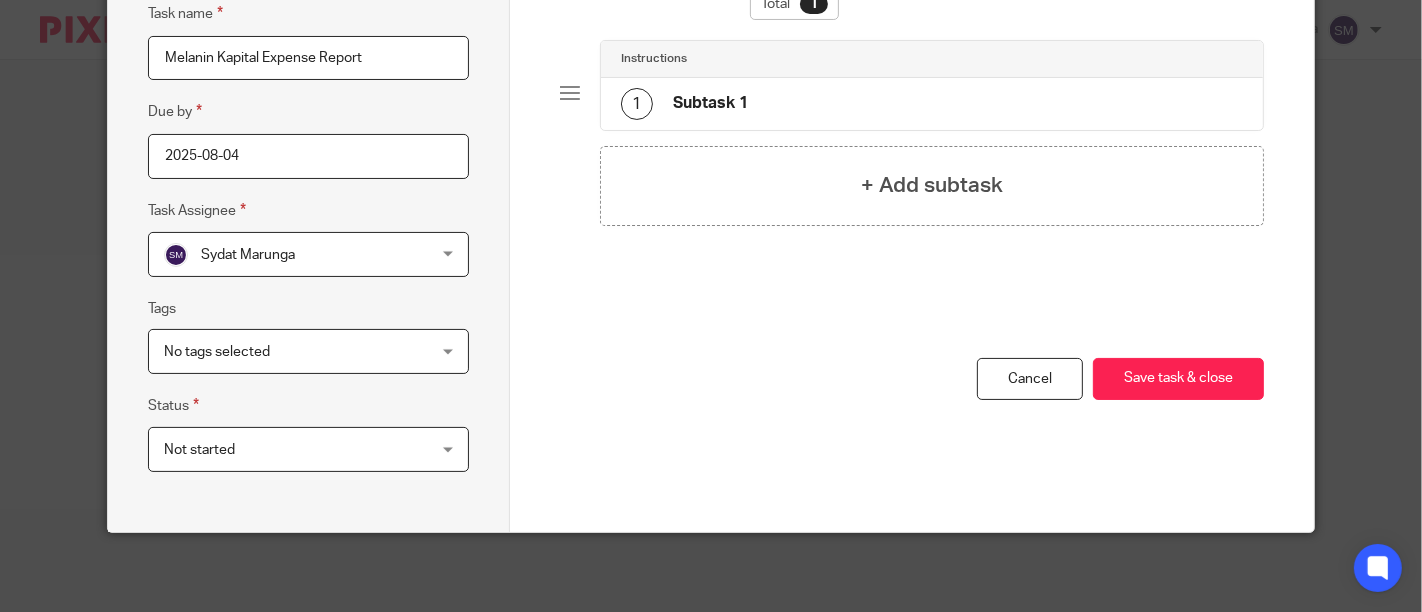 click on "No tags selected" at bounding box center [308, 351] 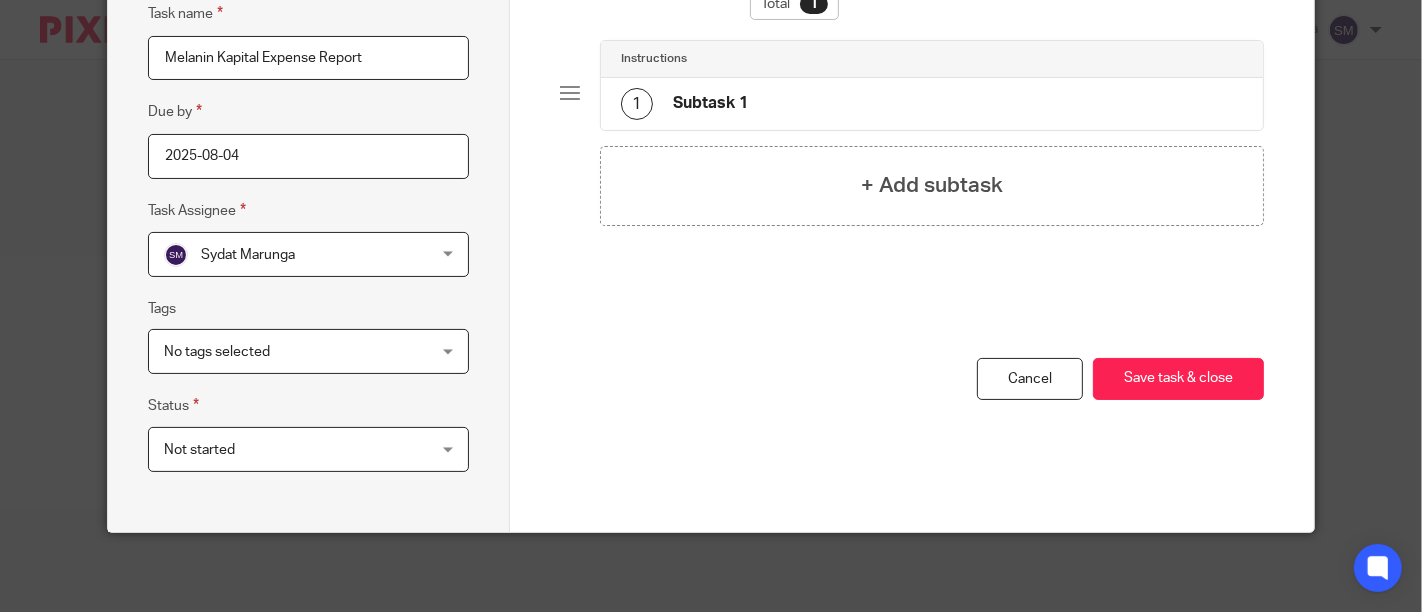 click on "Total  1
Instructions
1
Subtask 1
+ Add subtask" at bounding box center (912, 173) 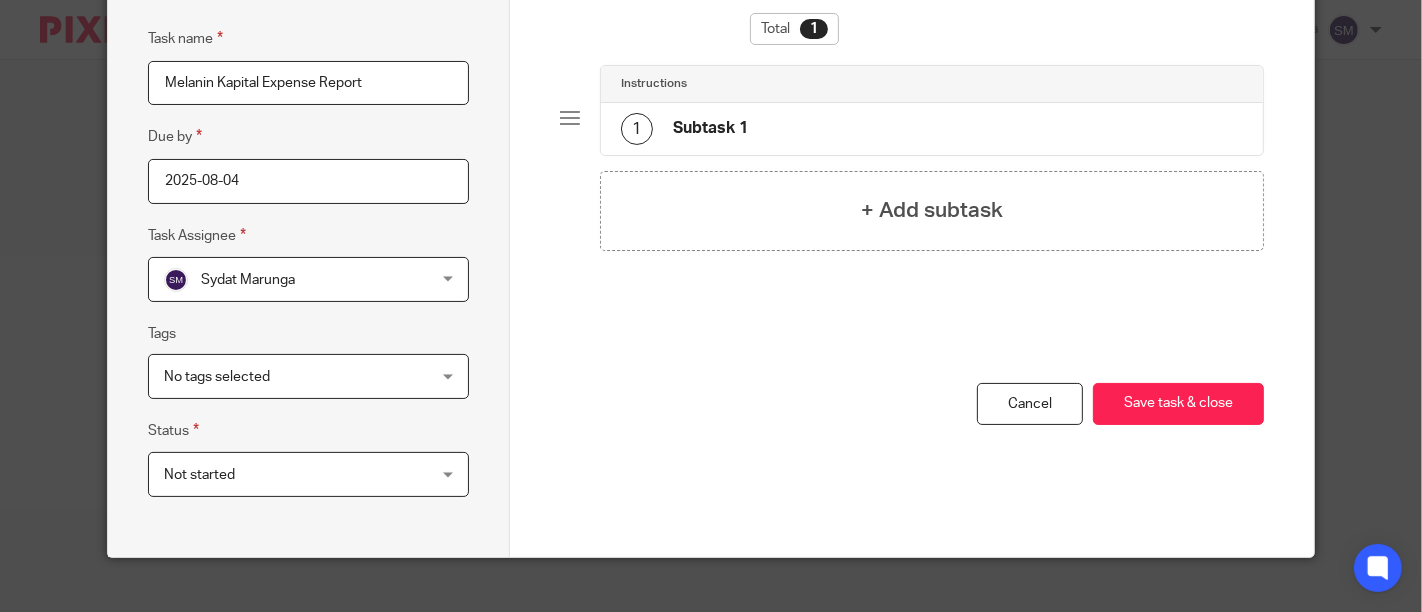 scroll, scrollTop: 193, scrollLeft: 0, axis: vertical 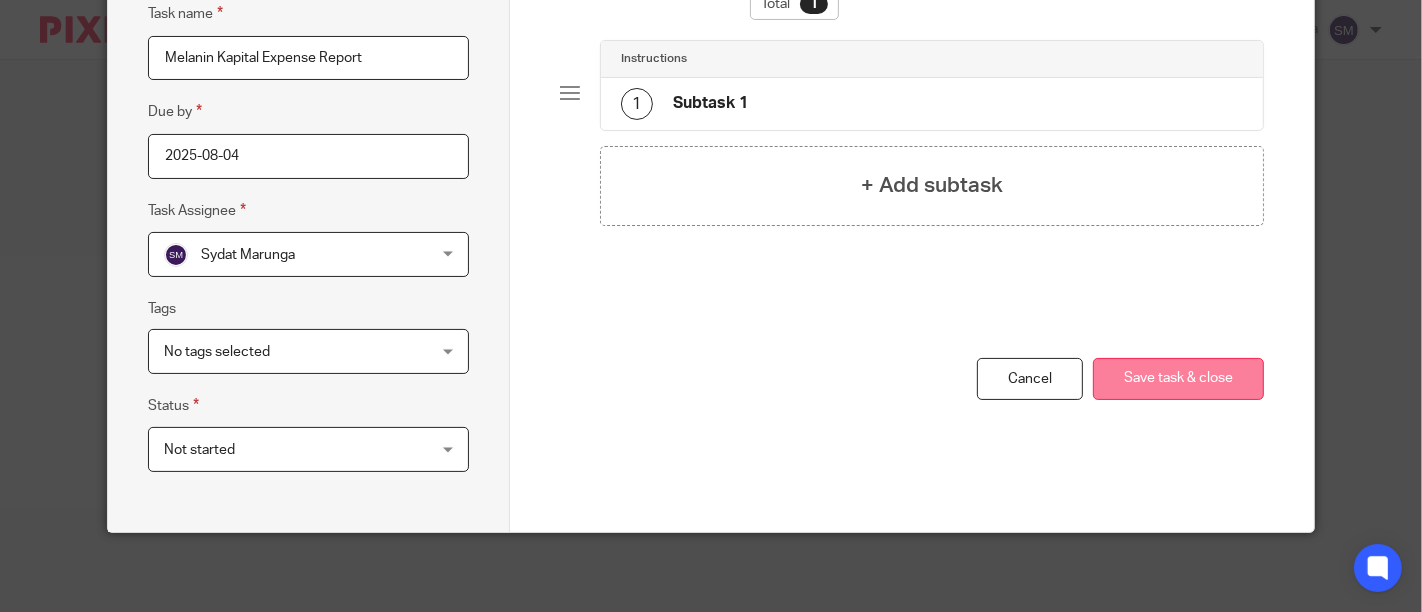 click on "Save task & close" at bounding box center [1178, 379] 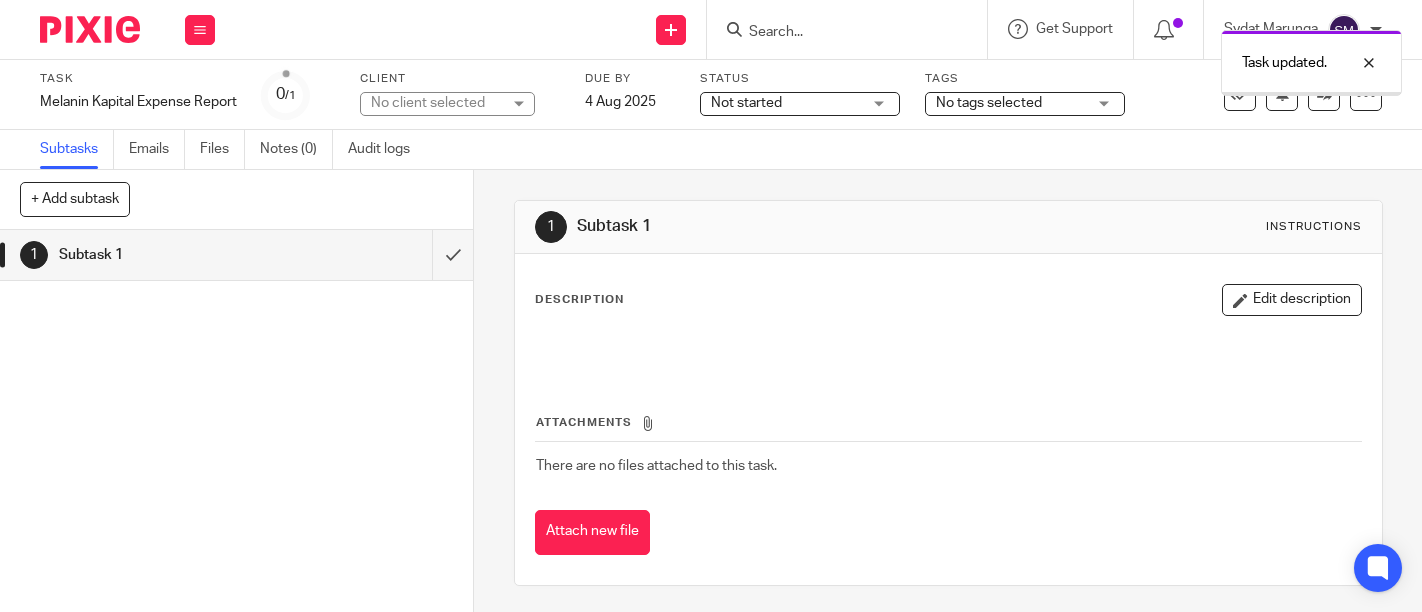 scroll, scrollTop: 0, scrollLeft: 0, axis: both 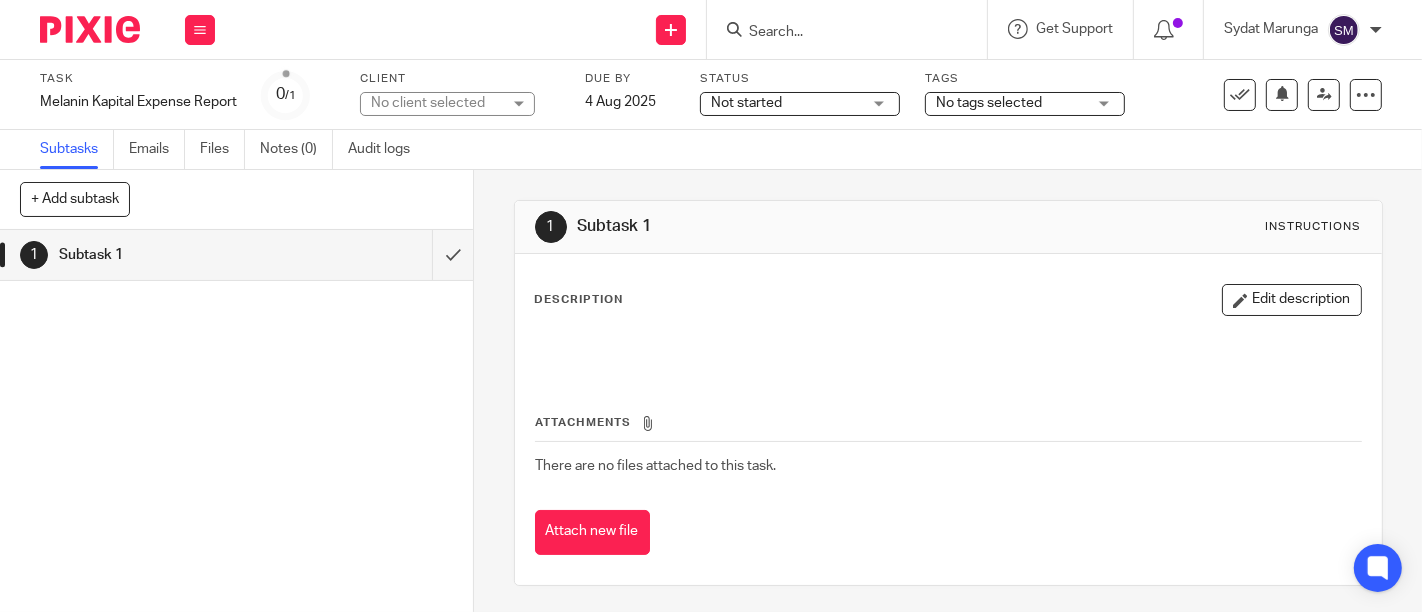 click on "No client selected" at bounding box center [447, 104] 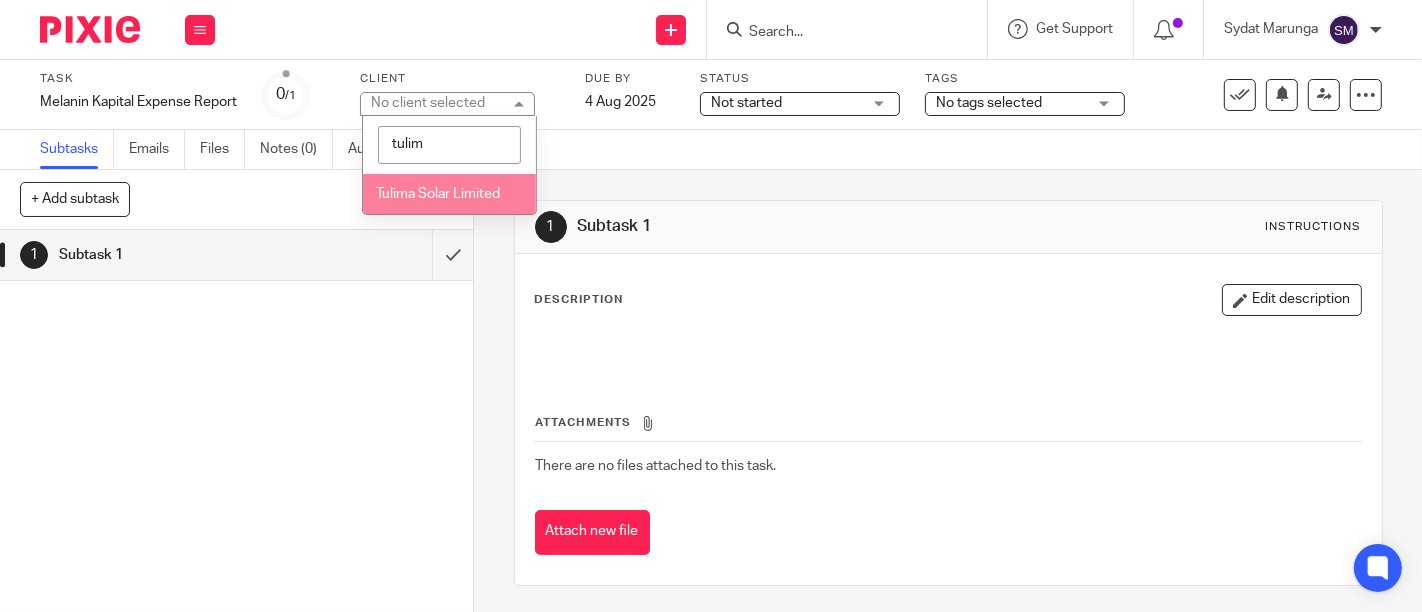 type on "tulim" 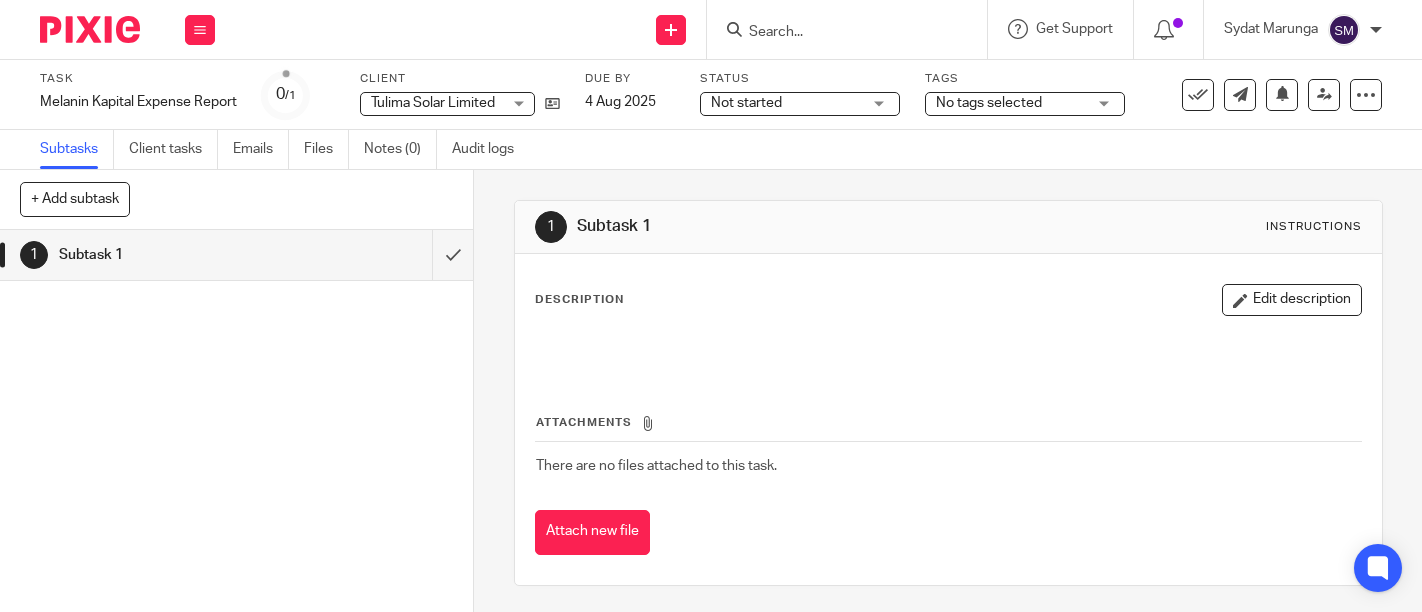 scroll, scrollTop: 0, scrollLeft: 0, axis: both 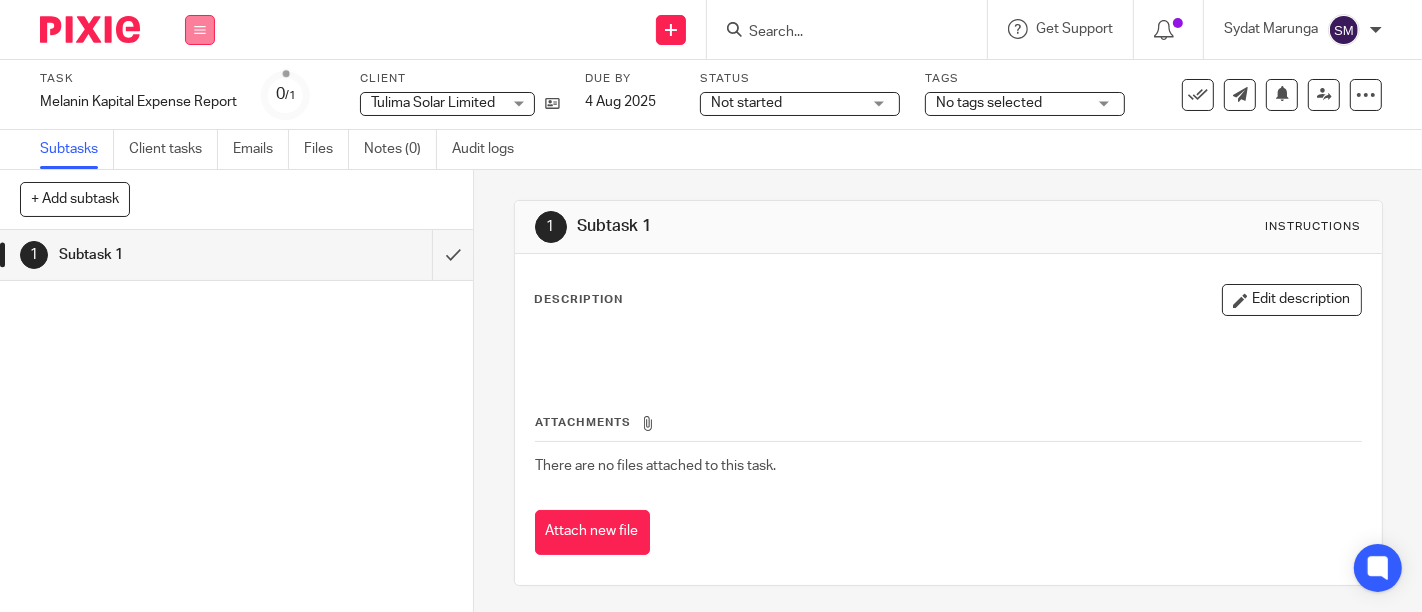 click at bounding box center [200, 30] 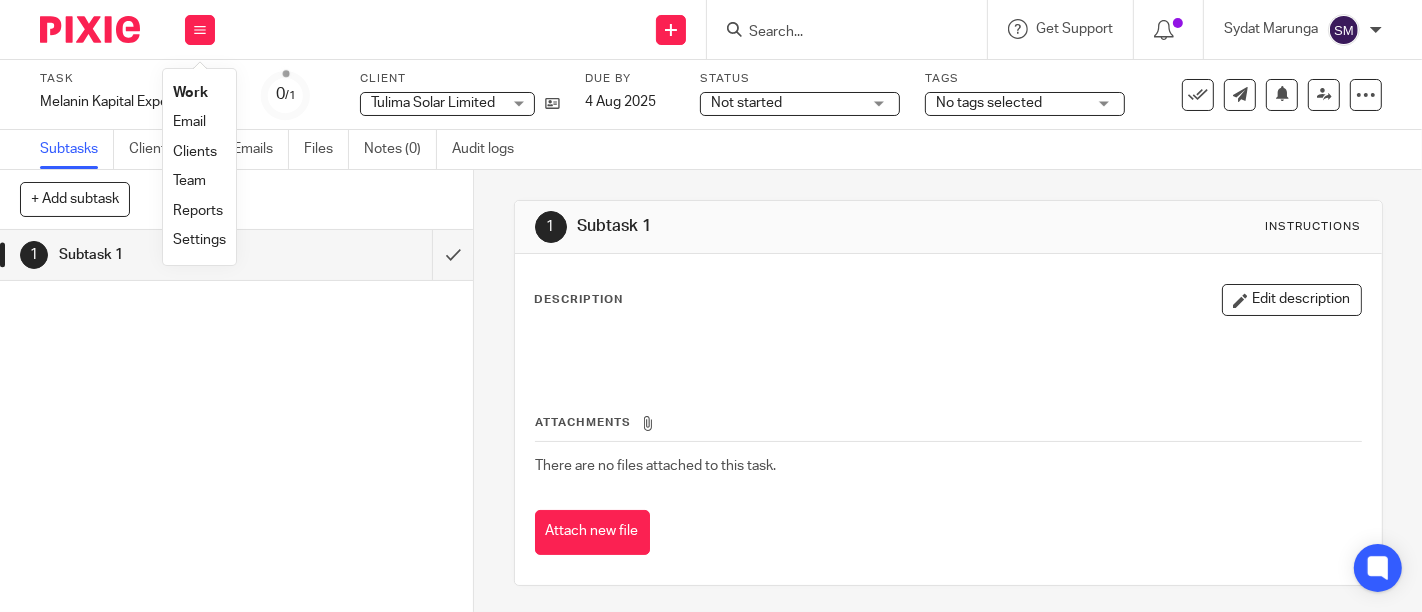 click on "Work" at bounding box center [190, 93] 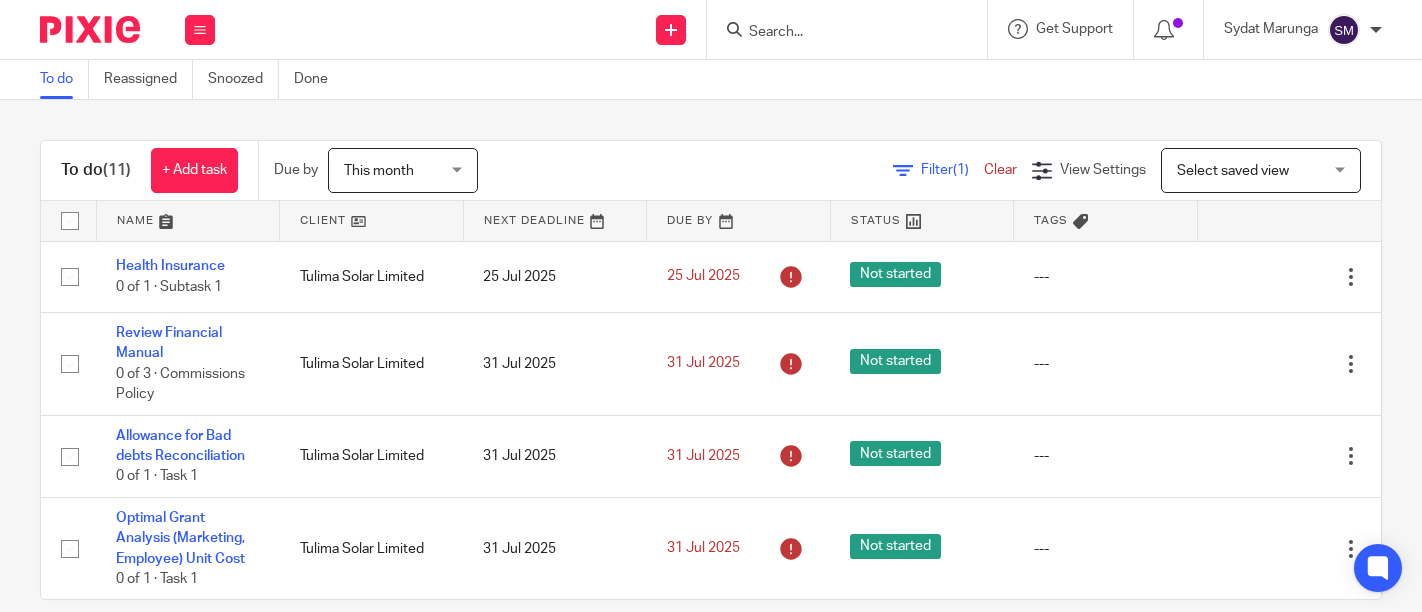scroll, scrollTop: 0, scrollLeft: 0, axis: both 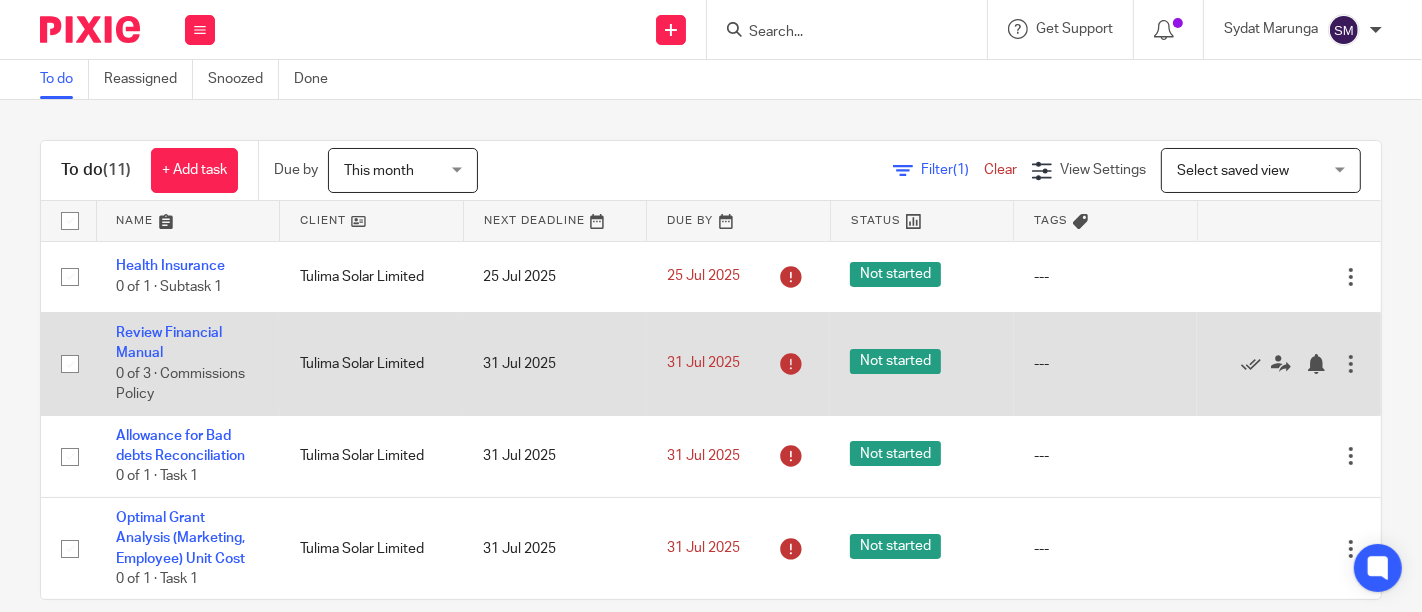 click at bounding box center (1351, 364) 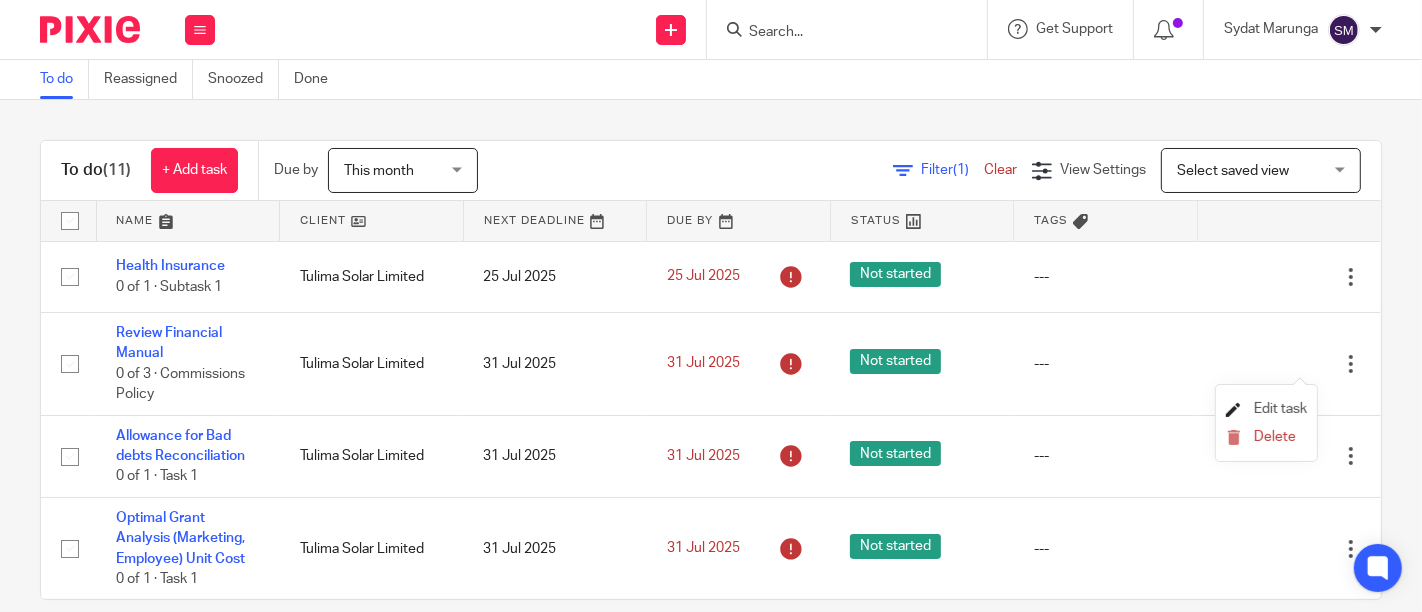 click on "Edit task" at bounding box center [1280, 409] 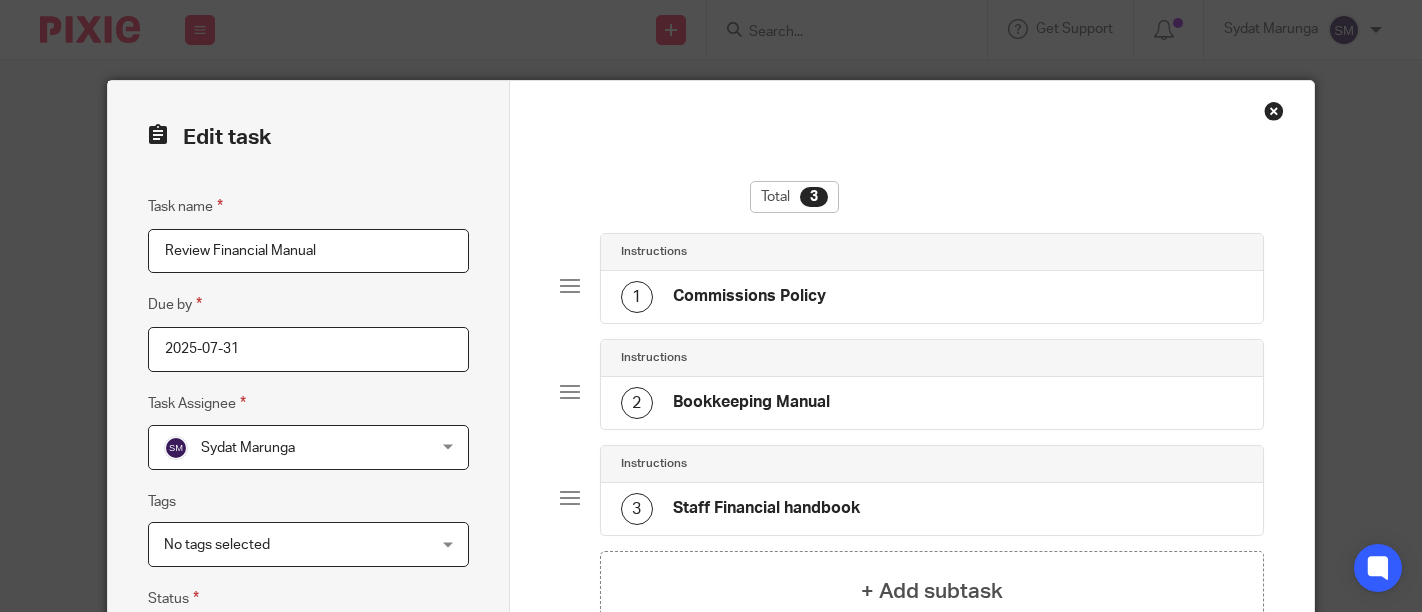 scroll, scrollTop: 0, scrollLeft: 0, axis: both 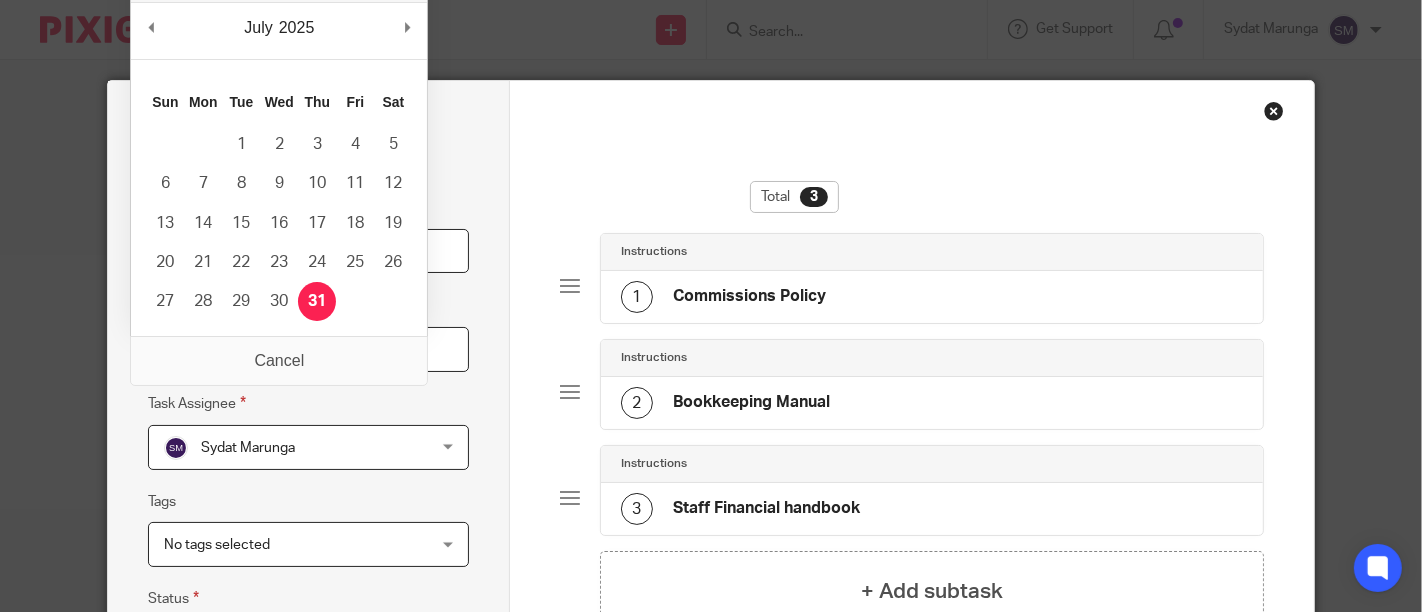 click on "2025-07-31" at bounding box center [308, 349] 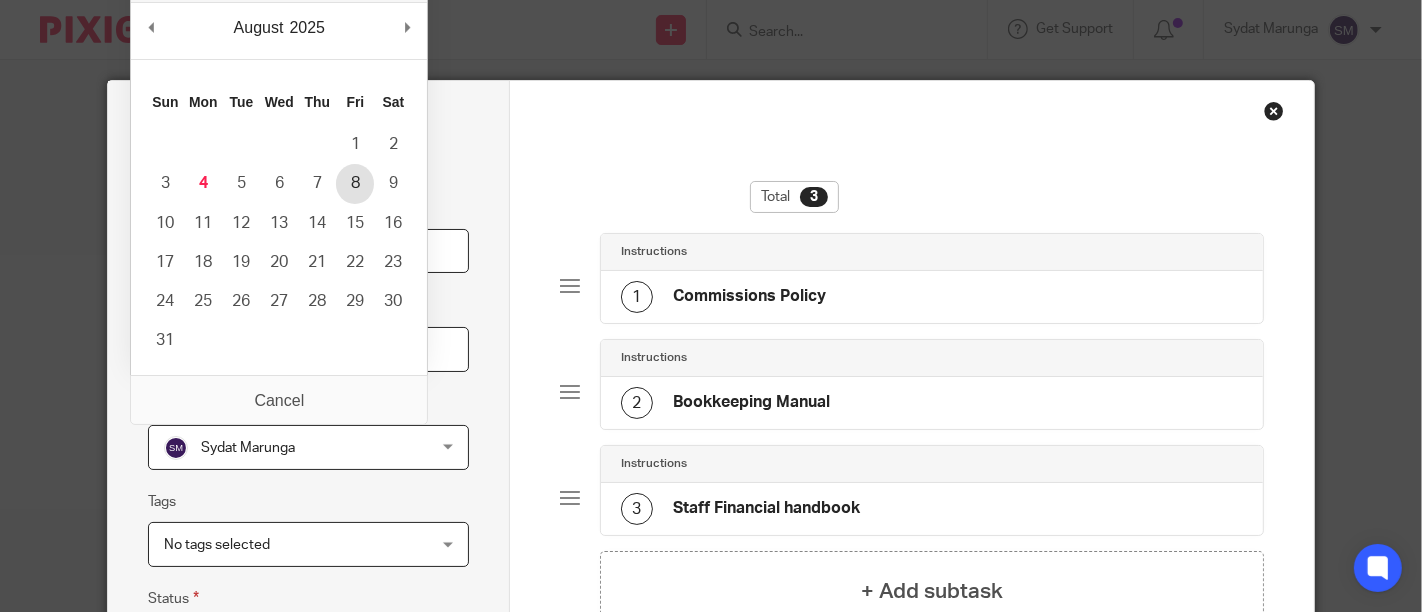 type on "2025-08-08" 